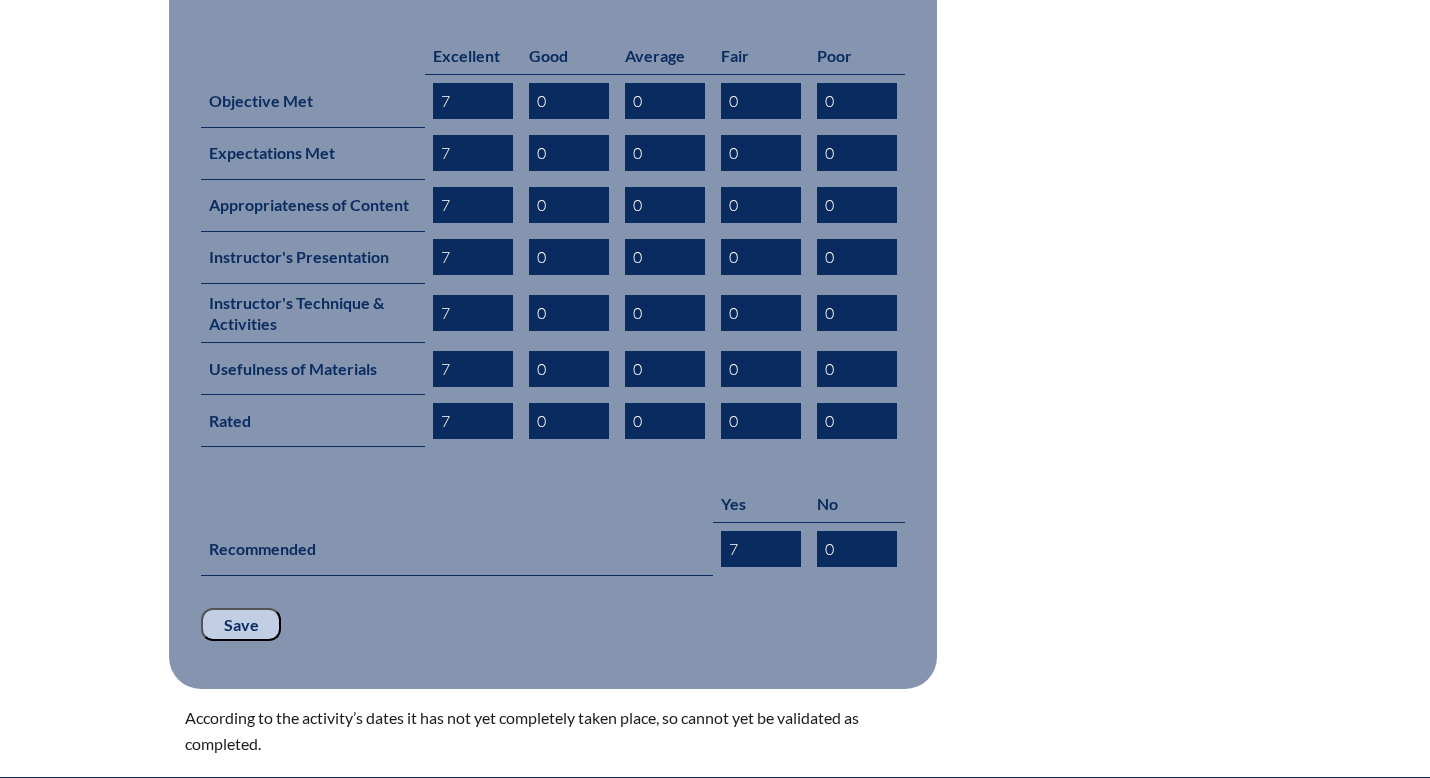 scroll, scrollTop: 890, scrollLeft: 0, axis: vertical 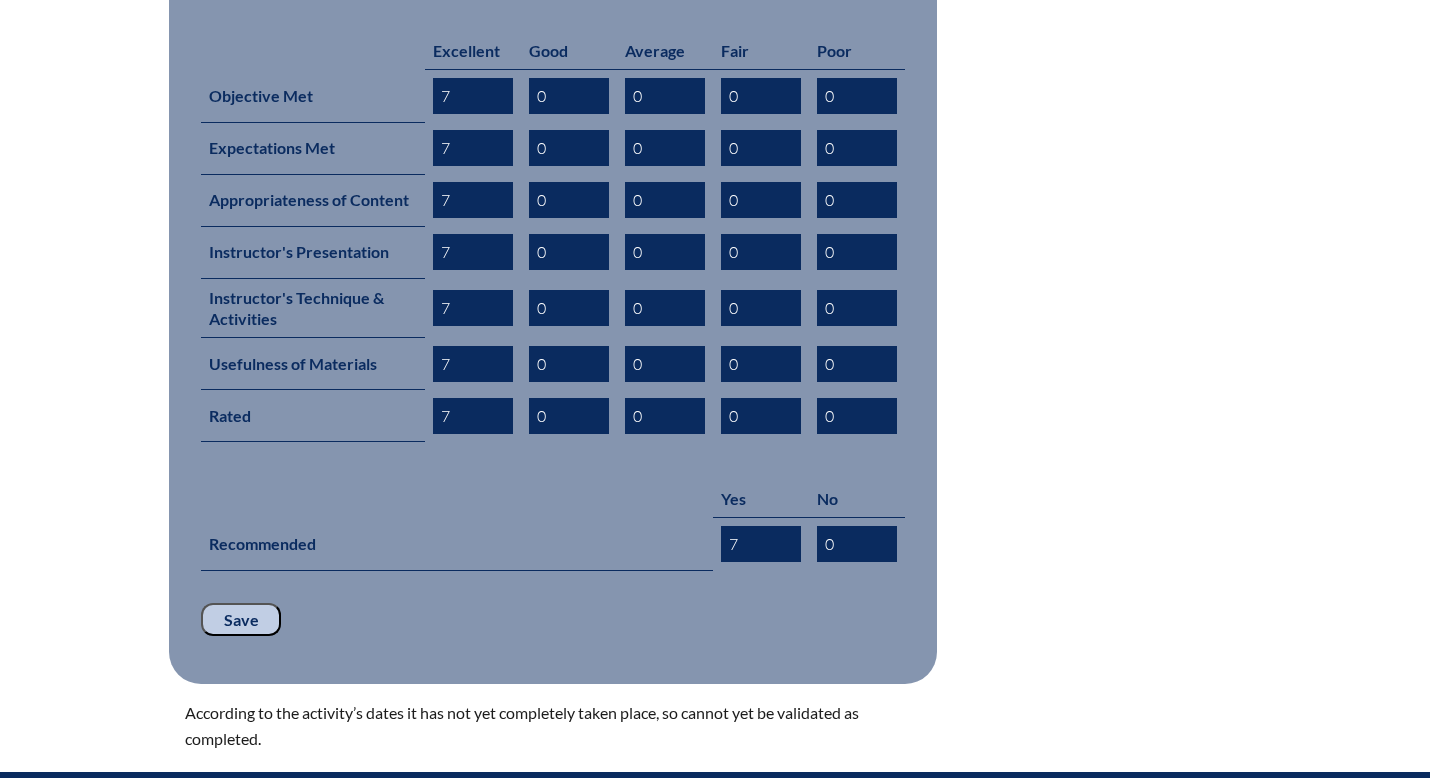 click on "Save" at bounding box center (241, 620) 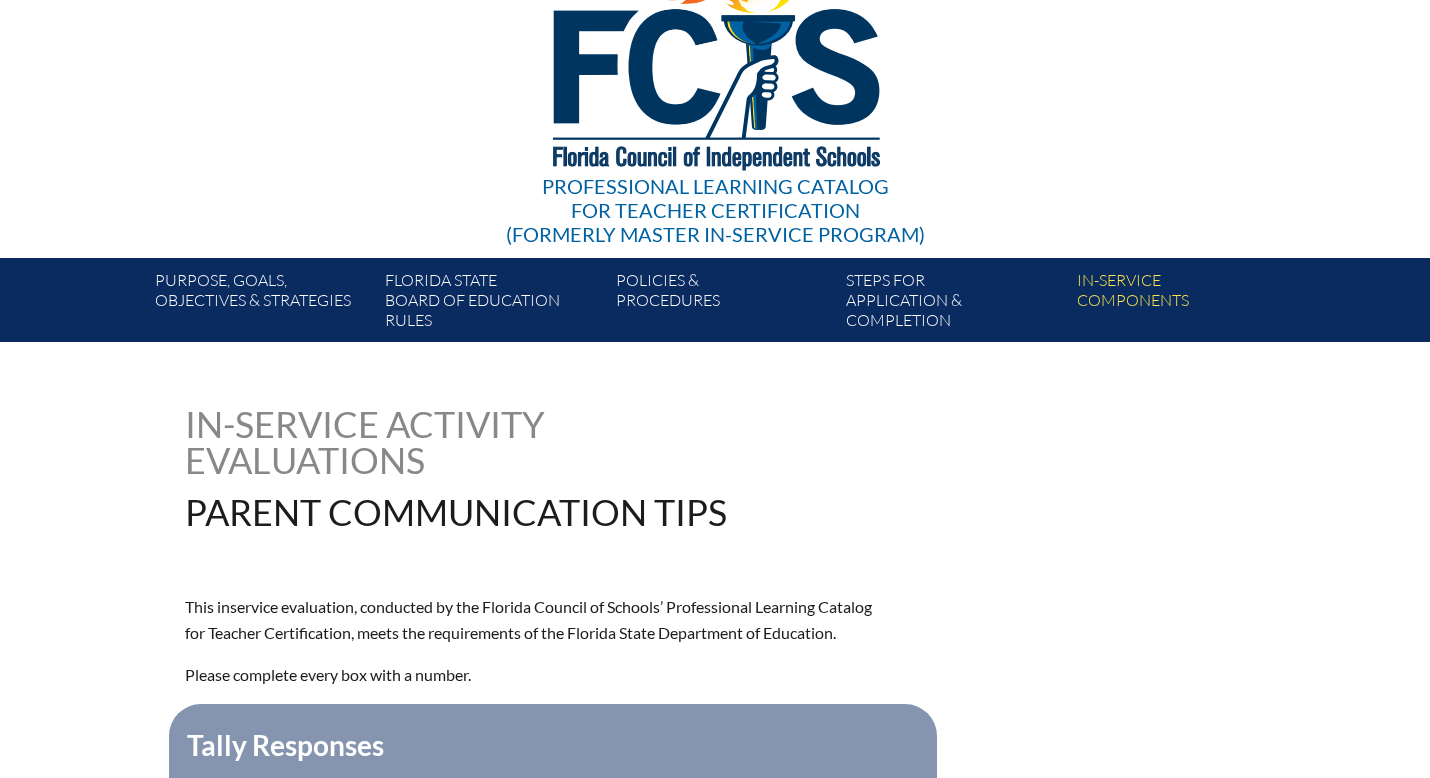 scroll, scrollTop: 0, scrollLeft: 0, axis: both 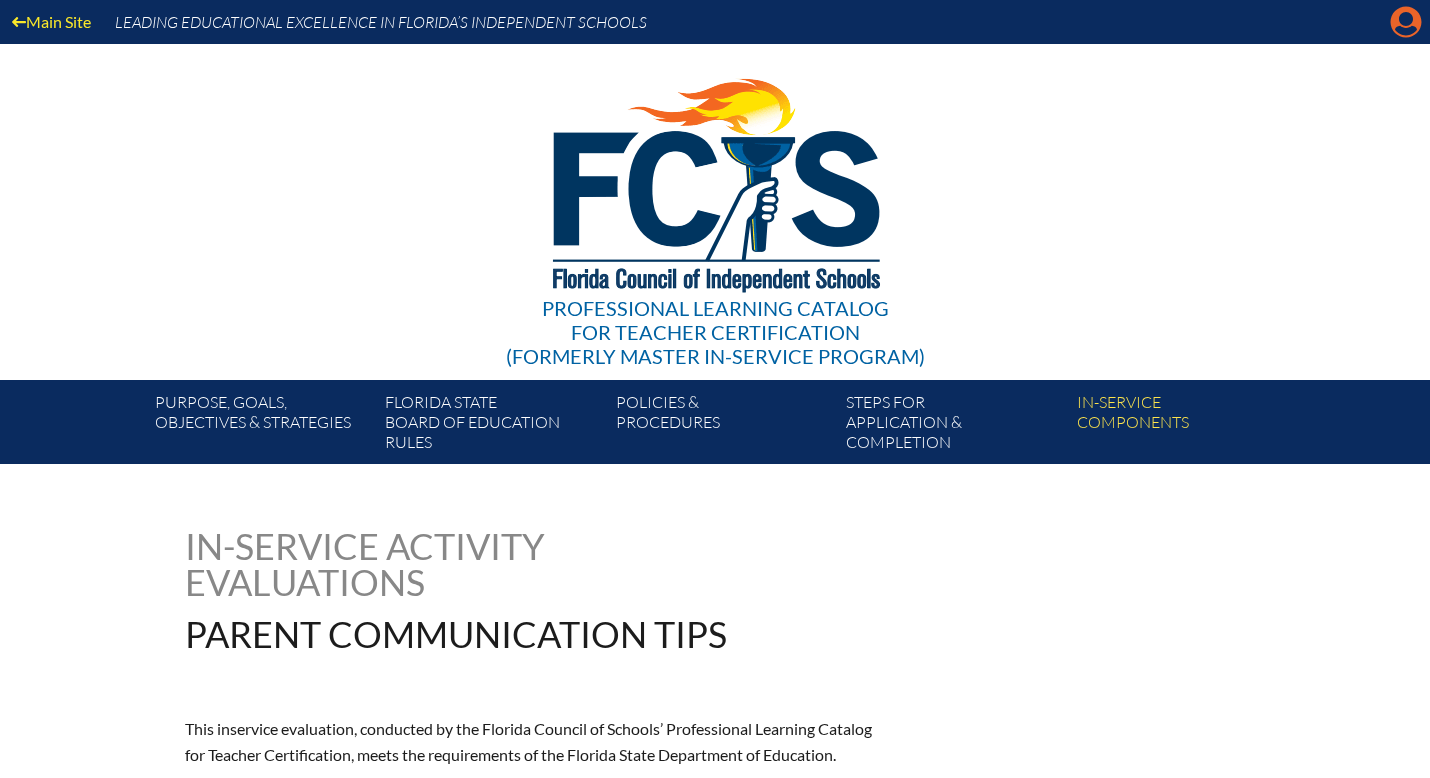 click on "Manage account" 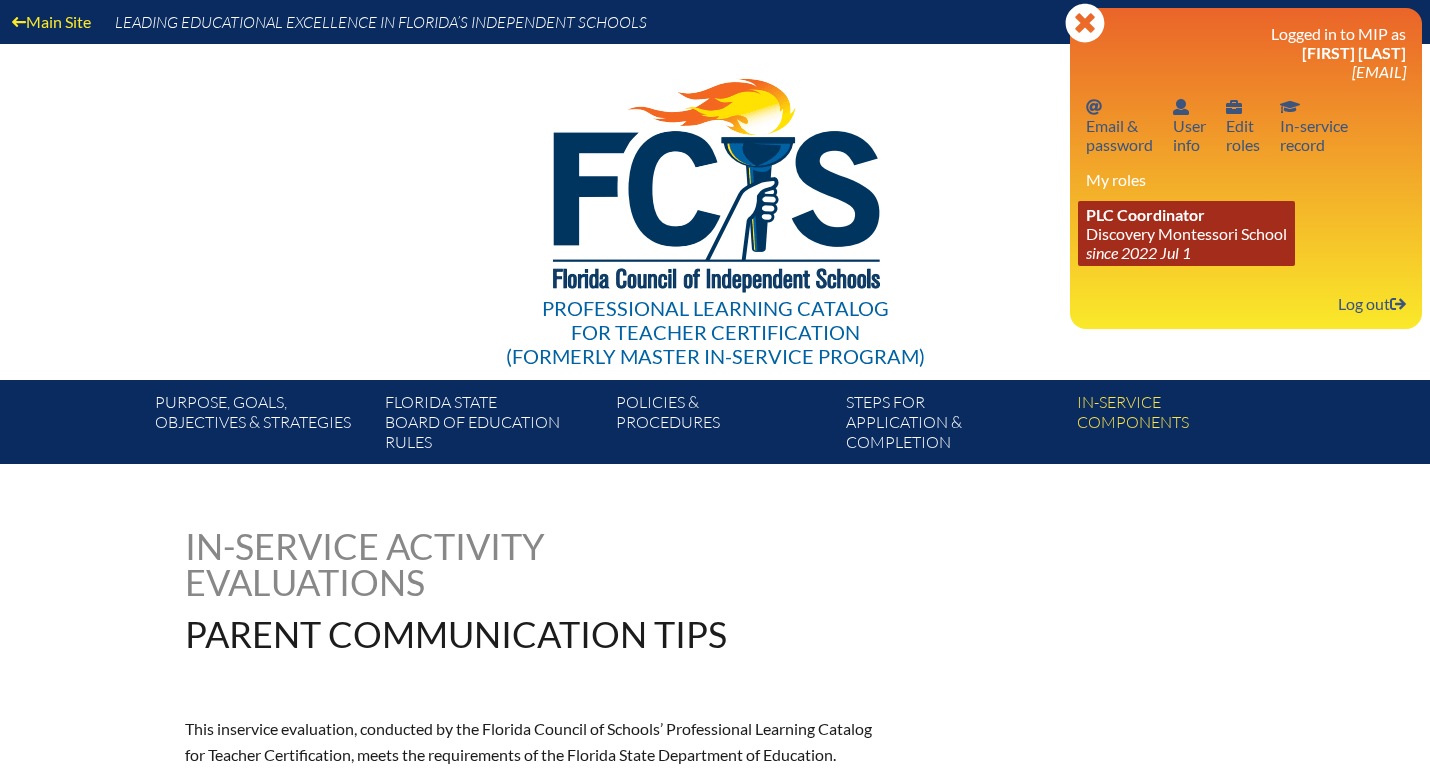click on "since 2022 Jul 1" at bounding box center [1138, 252] 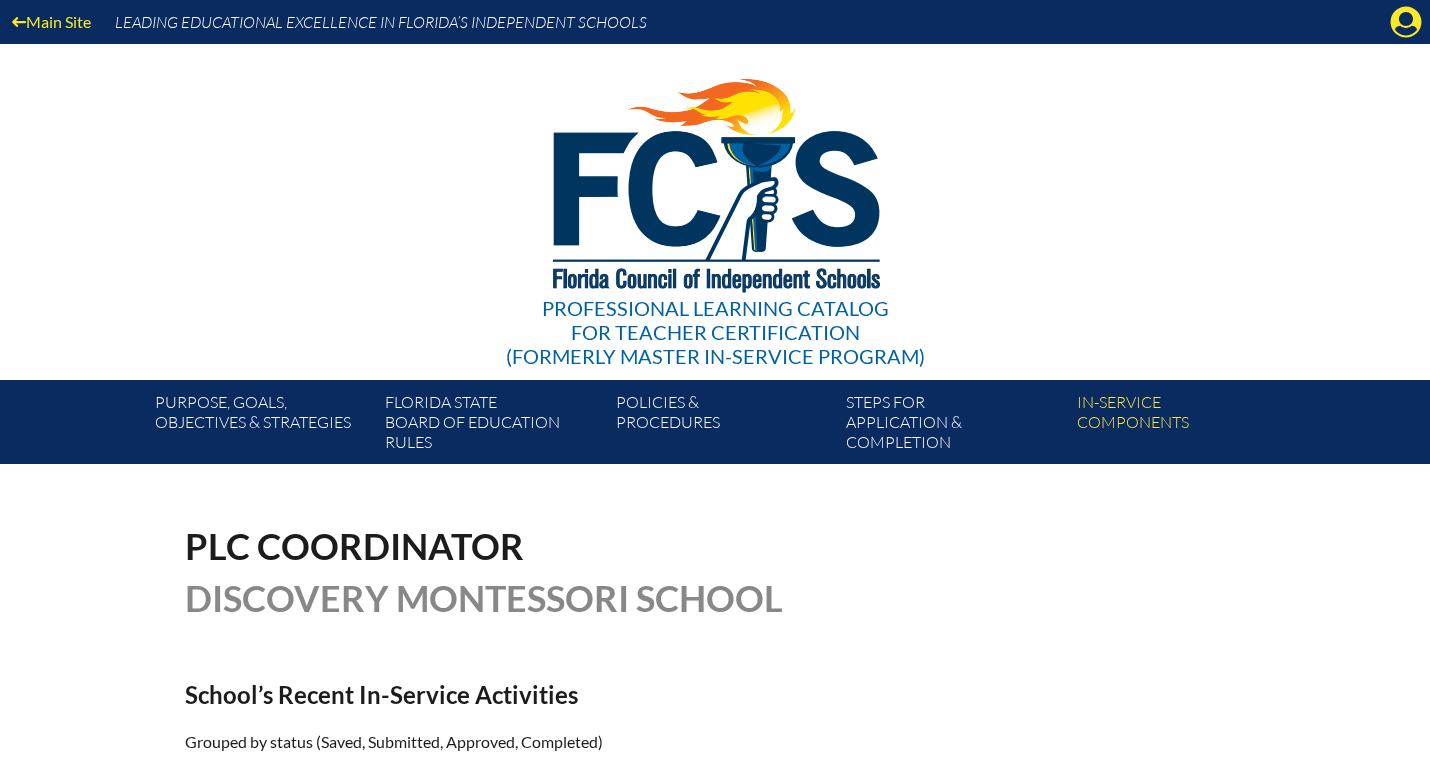 scroll, scrollTop: 0, scrollLeft: 0, axis: both 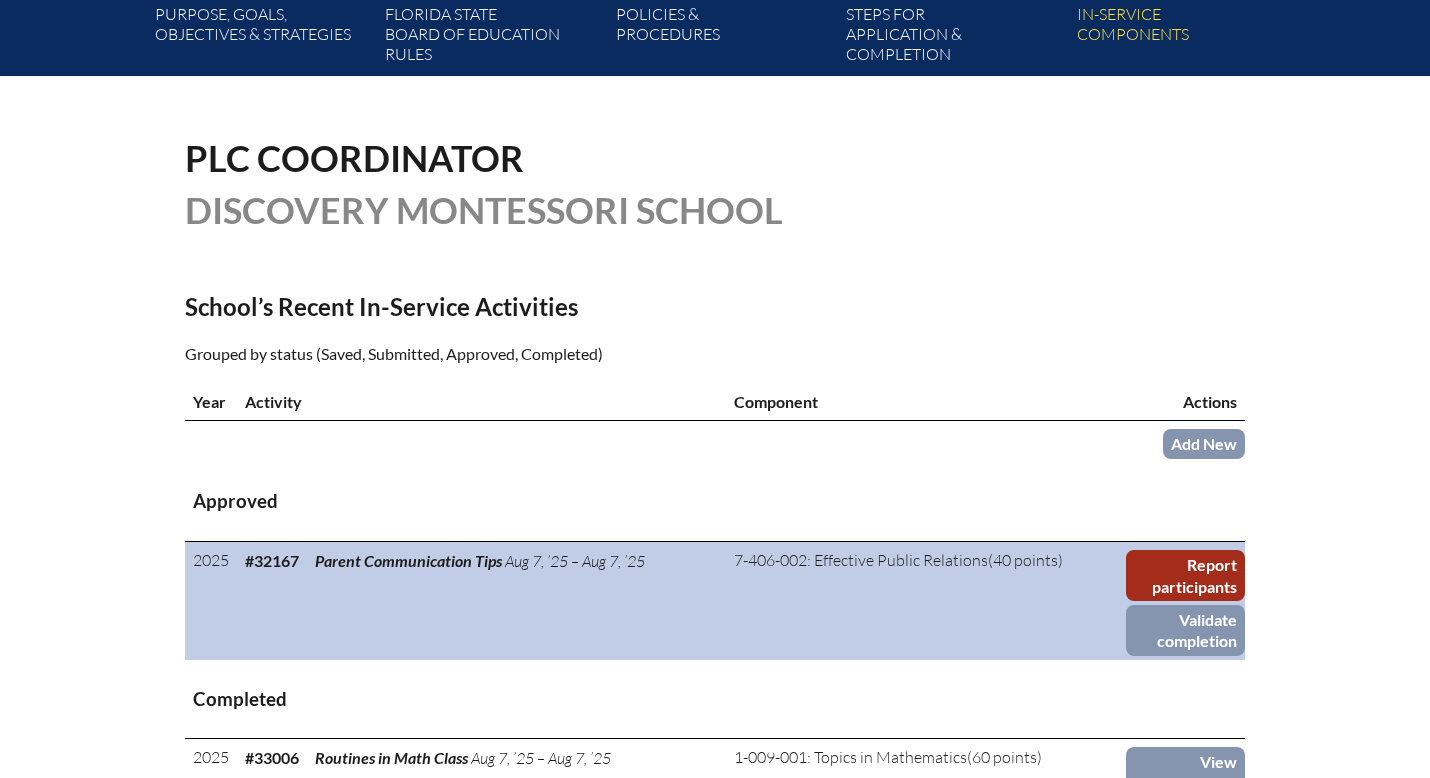 click on "Report participants" at bounding box center [1186, 575] 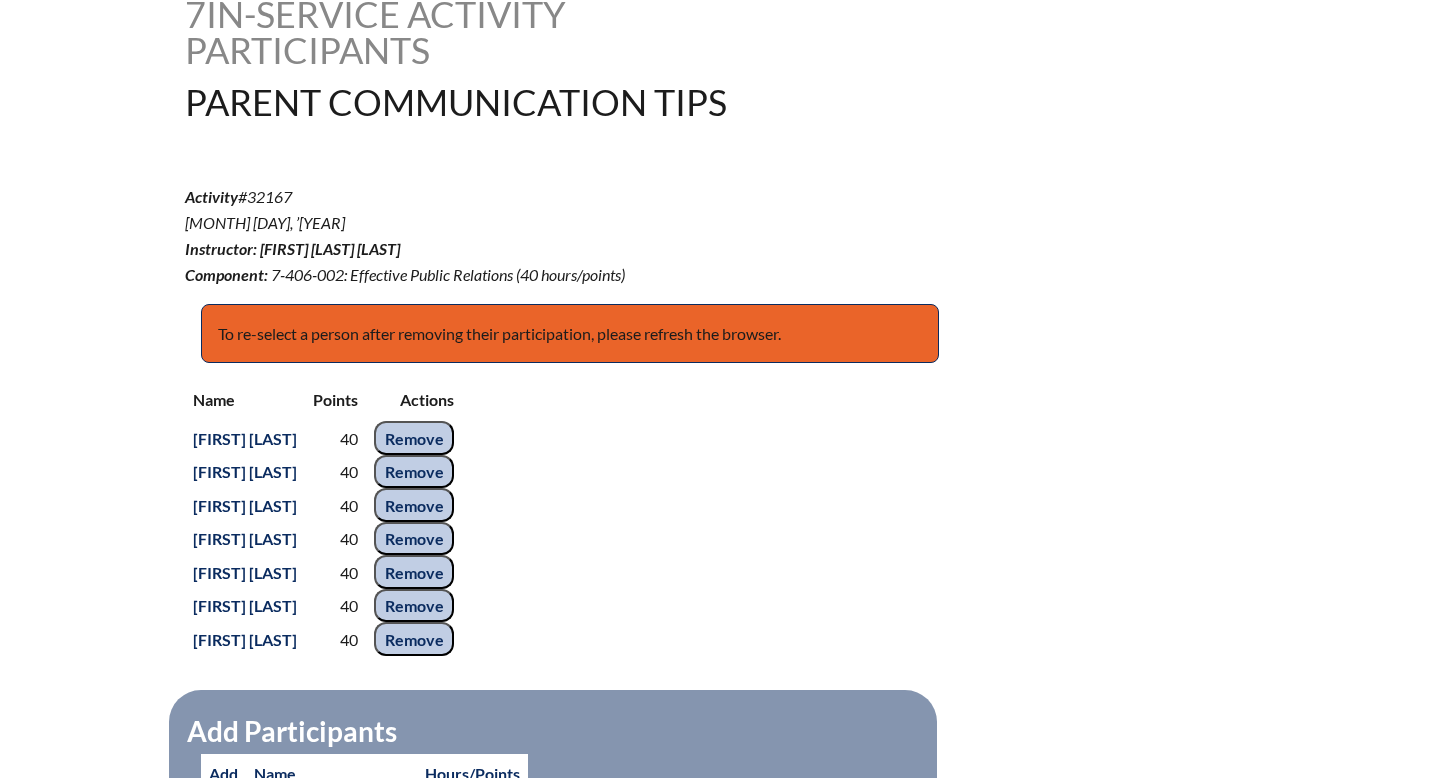scroll, scrollTop: 562, scrollLeft: 0, axis: vertical 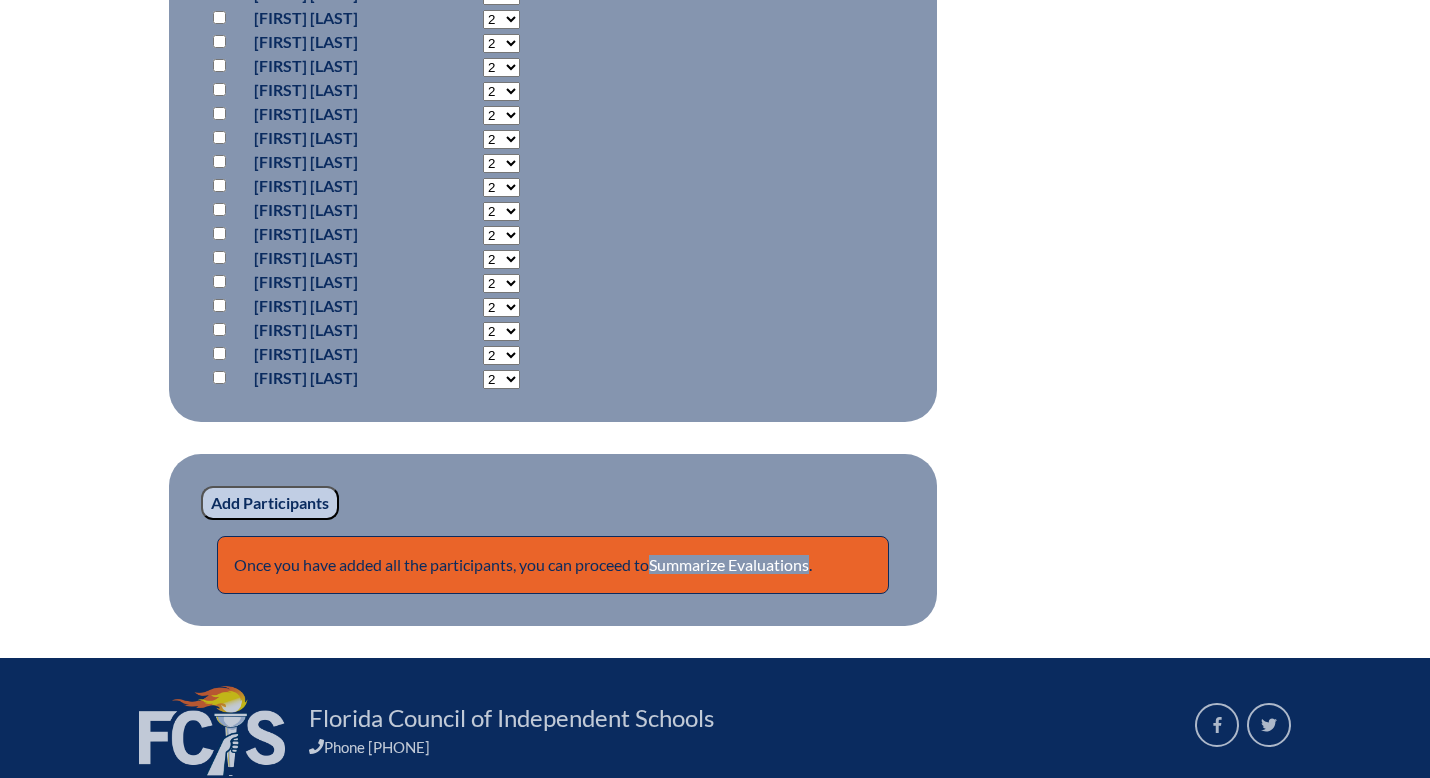 click on "Add Participants" at bounding box center [270, 503] 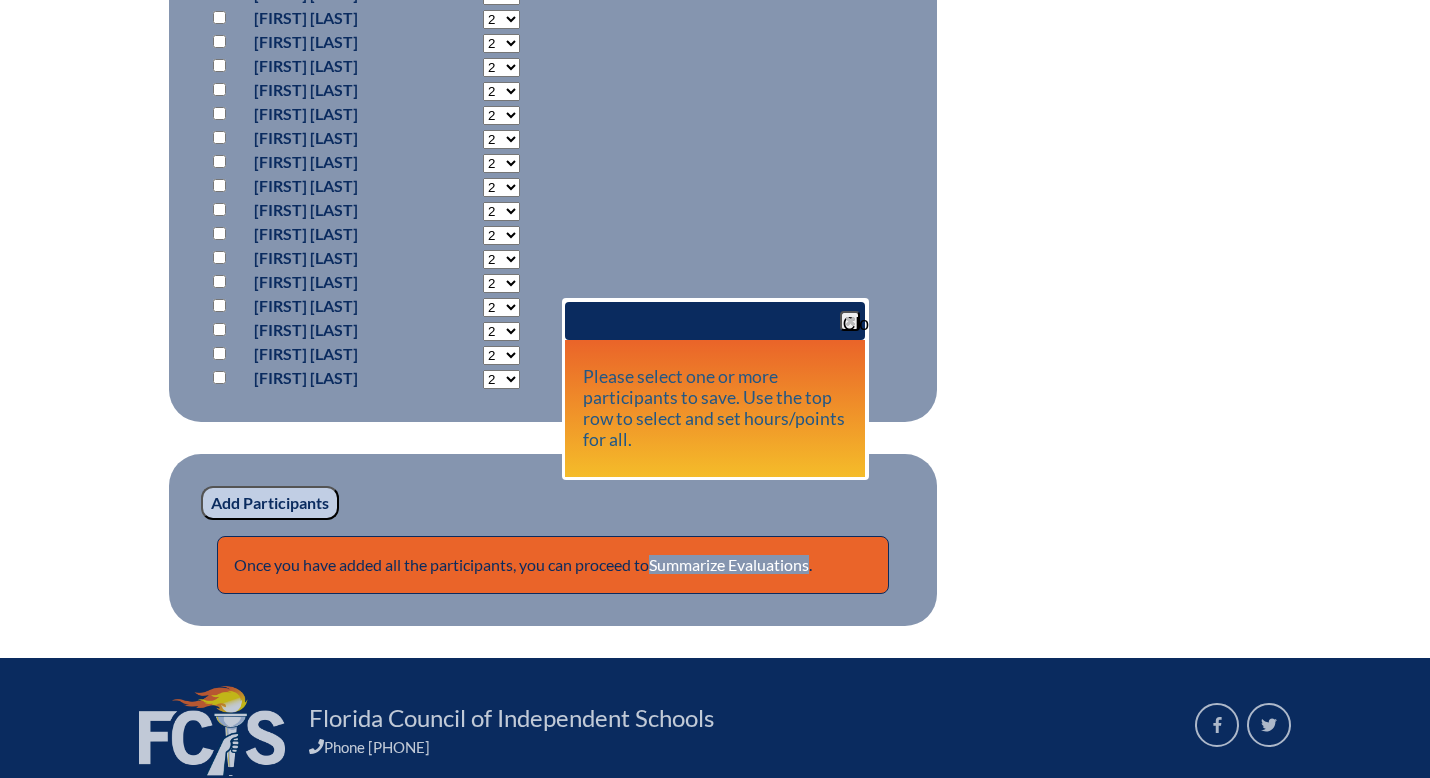 click on "parent-communication-tips--68937d4a3dc307.11467879
7
In-service Activity Participants
Parent Communication Tips
Activity  #32167
Aug 7, ’25
Instructor:   Heather Oulton Rousseau
Component:
7-406-002: Effective Public Relations
(40 hours/points)
To re-select a person after removing their participation, please refresh the browser.
Name
Points
Actions
Casey Blumenthal
40
Remove
Ingrid  Bowler
40
Remove
7" at bounding box center [715, -203] 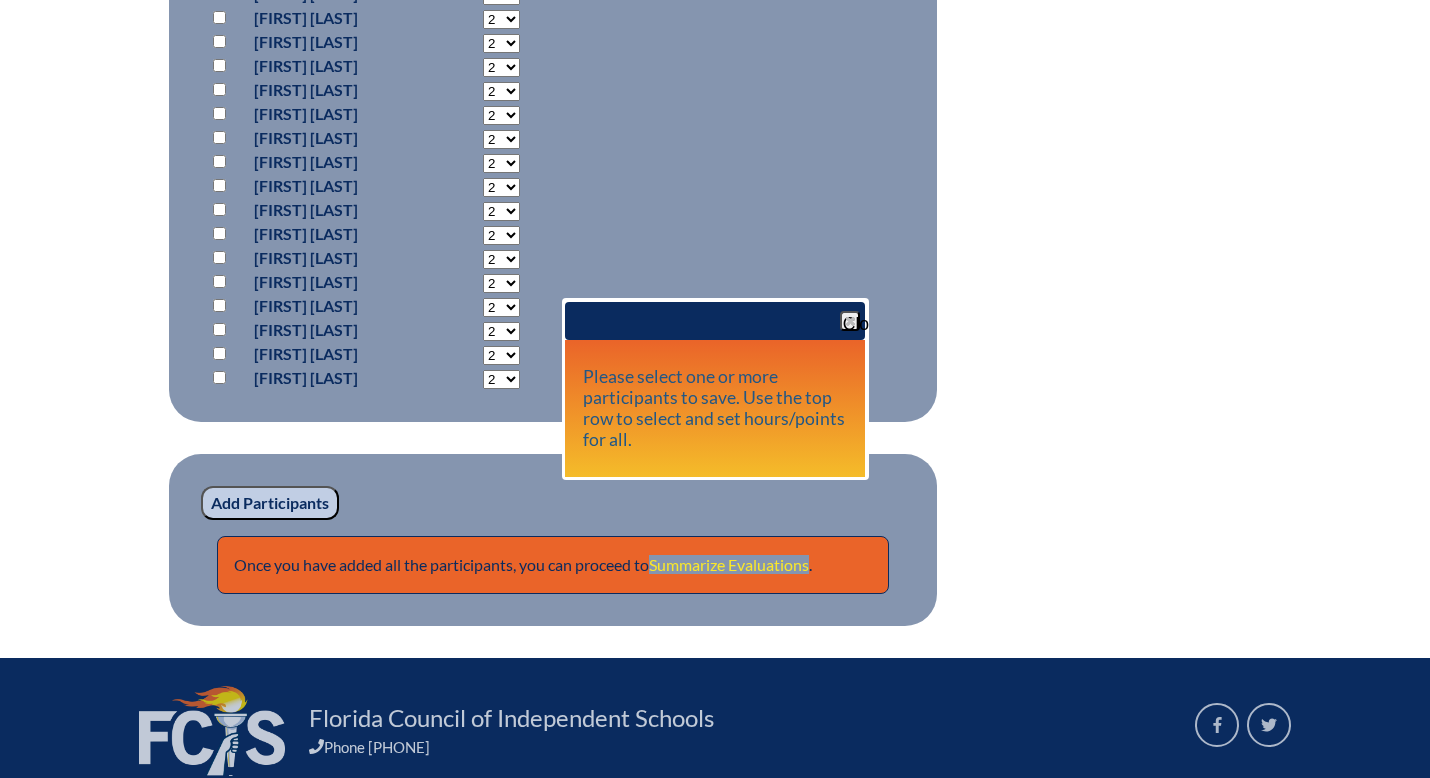 click on "Summarize Evaluations" at bounding box center [729, 564] 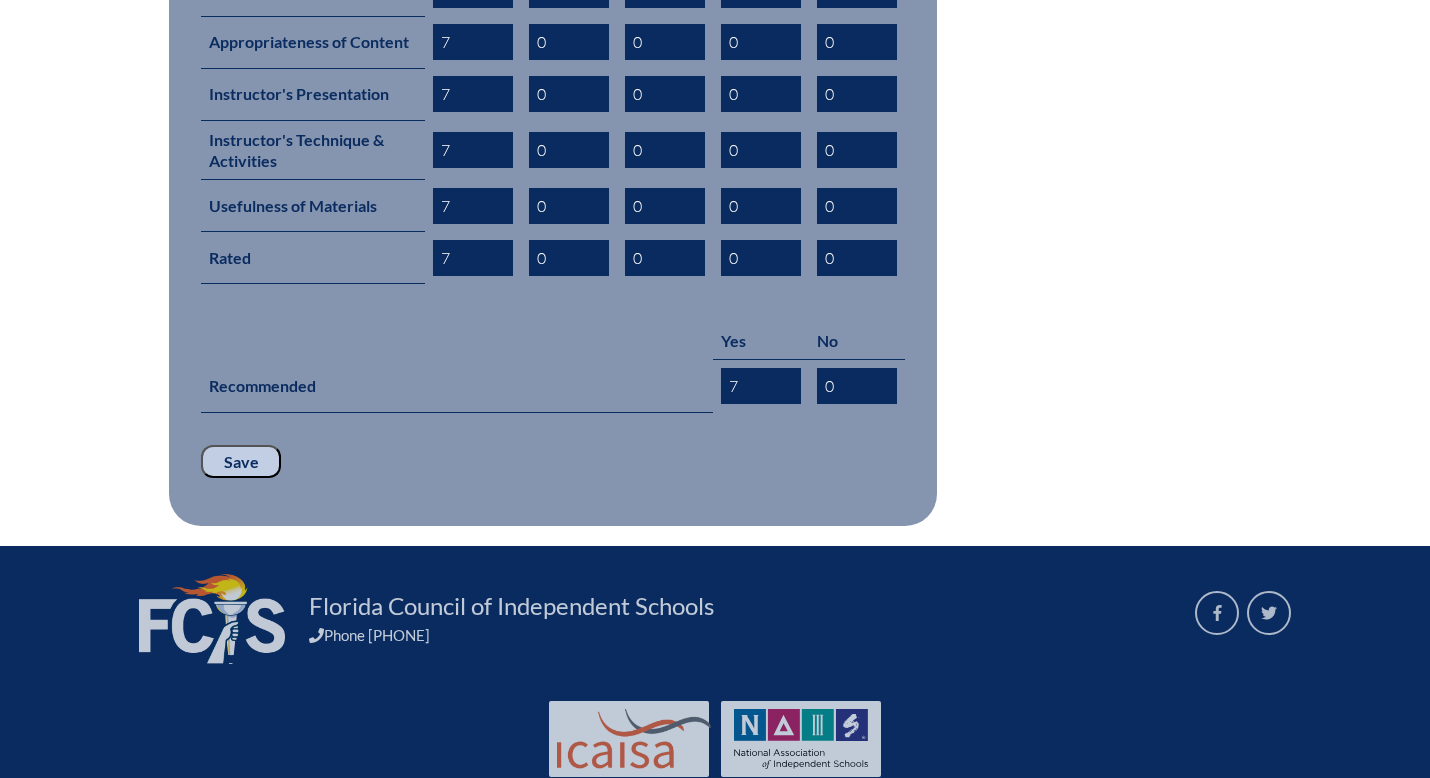 scroll, scrollTop: 1052, scrollLeft: 0, axis: vertical 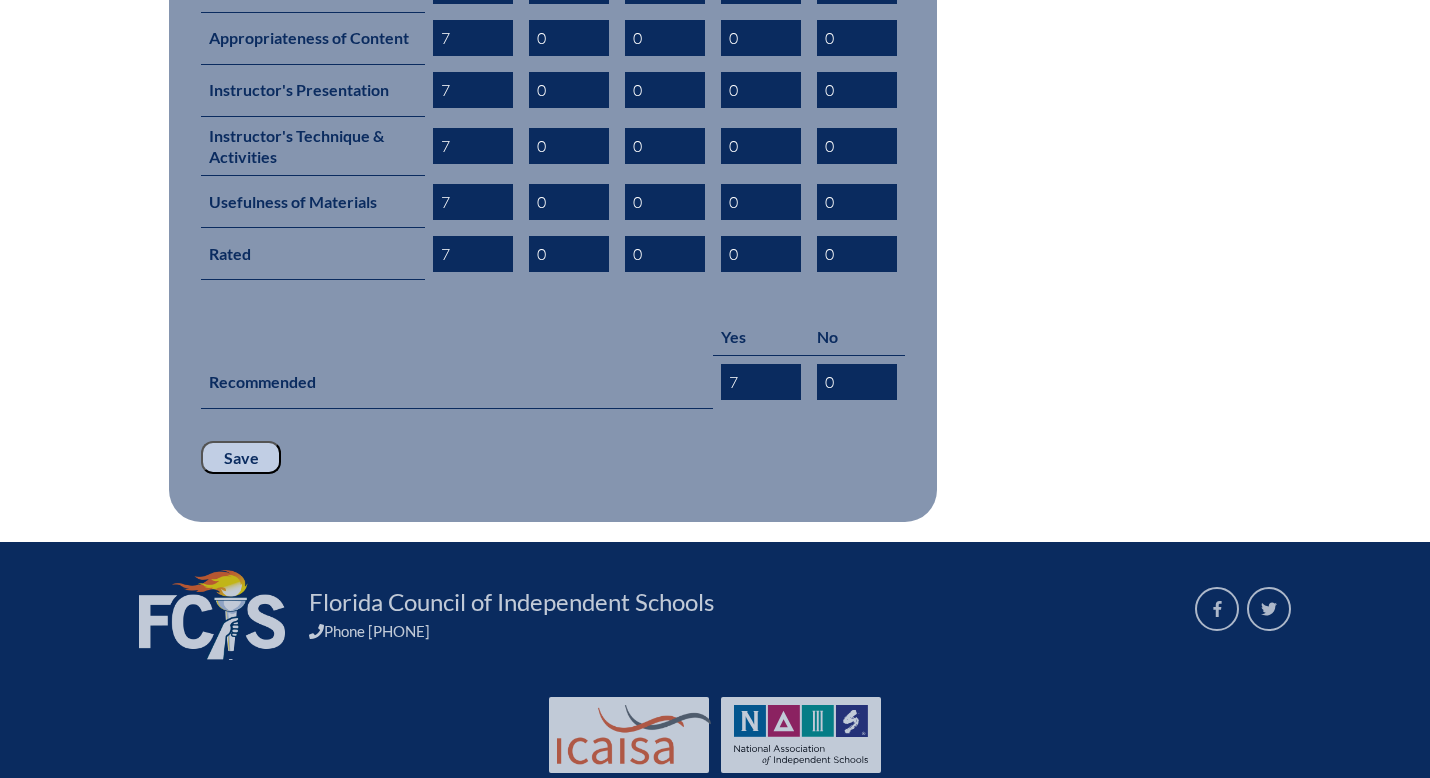 click on "Save" at bounding box center (241, 458) 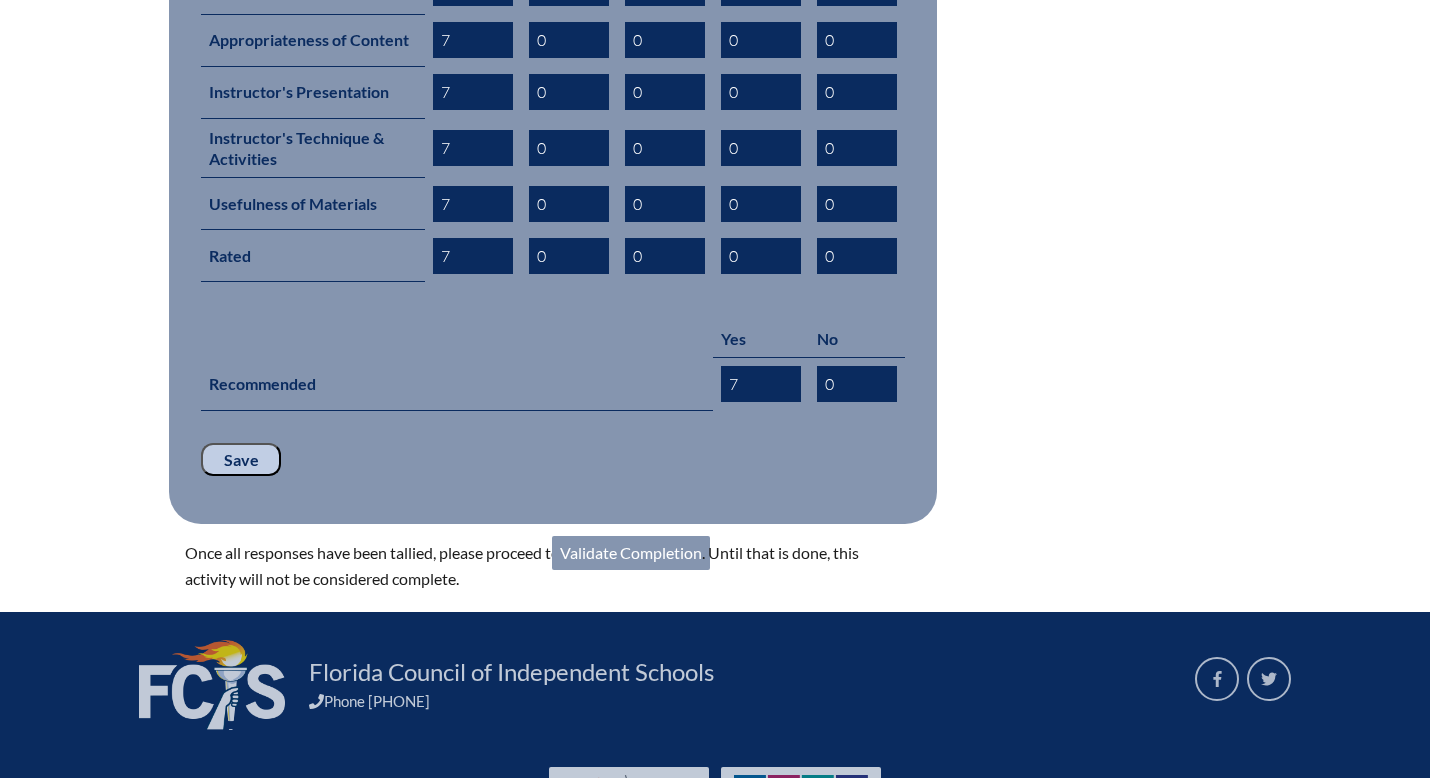 scroll, scrollTop: 1053, scrollLeft: 0, axis: vertical 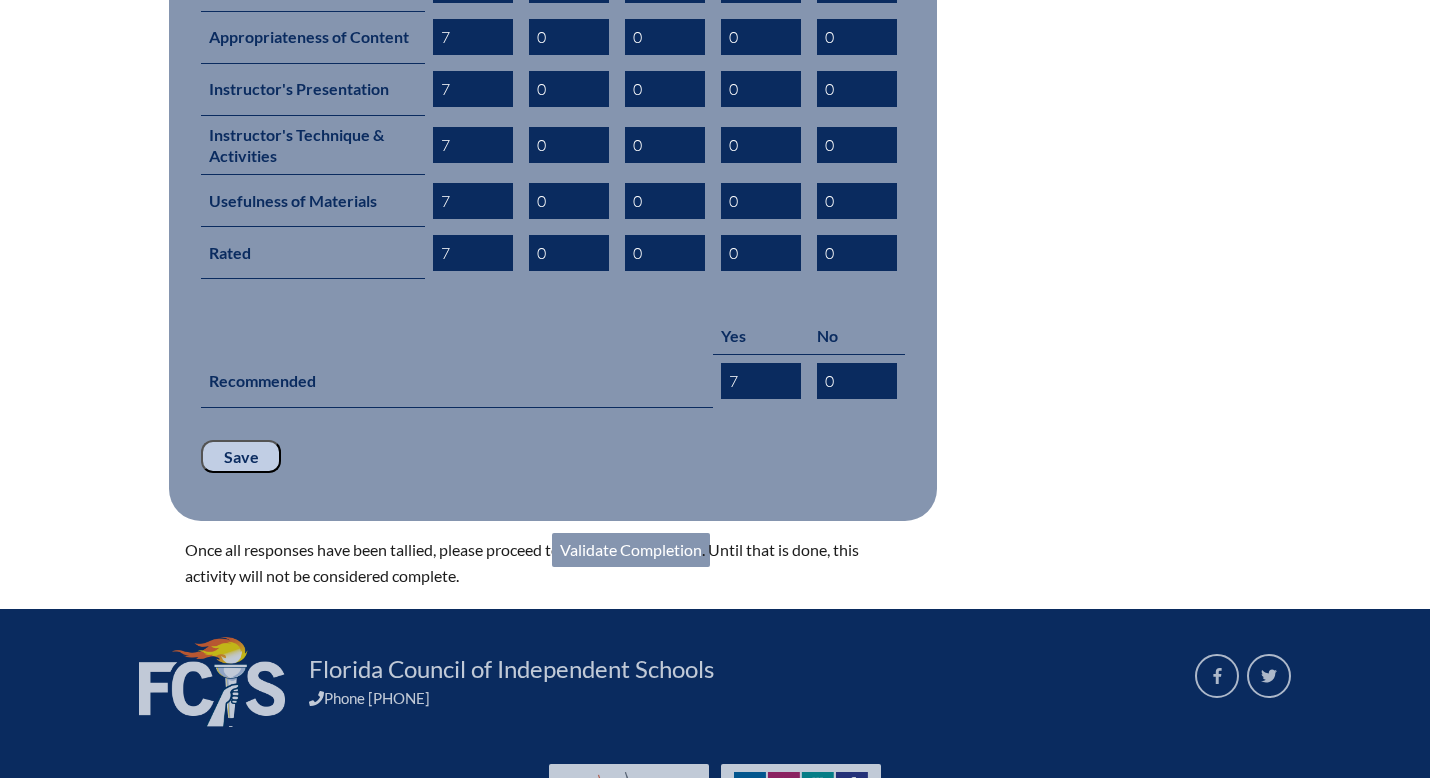 click on "Validate Completion" at bounding box center (631, 550) 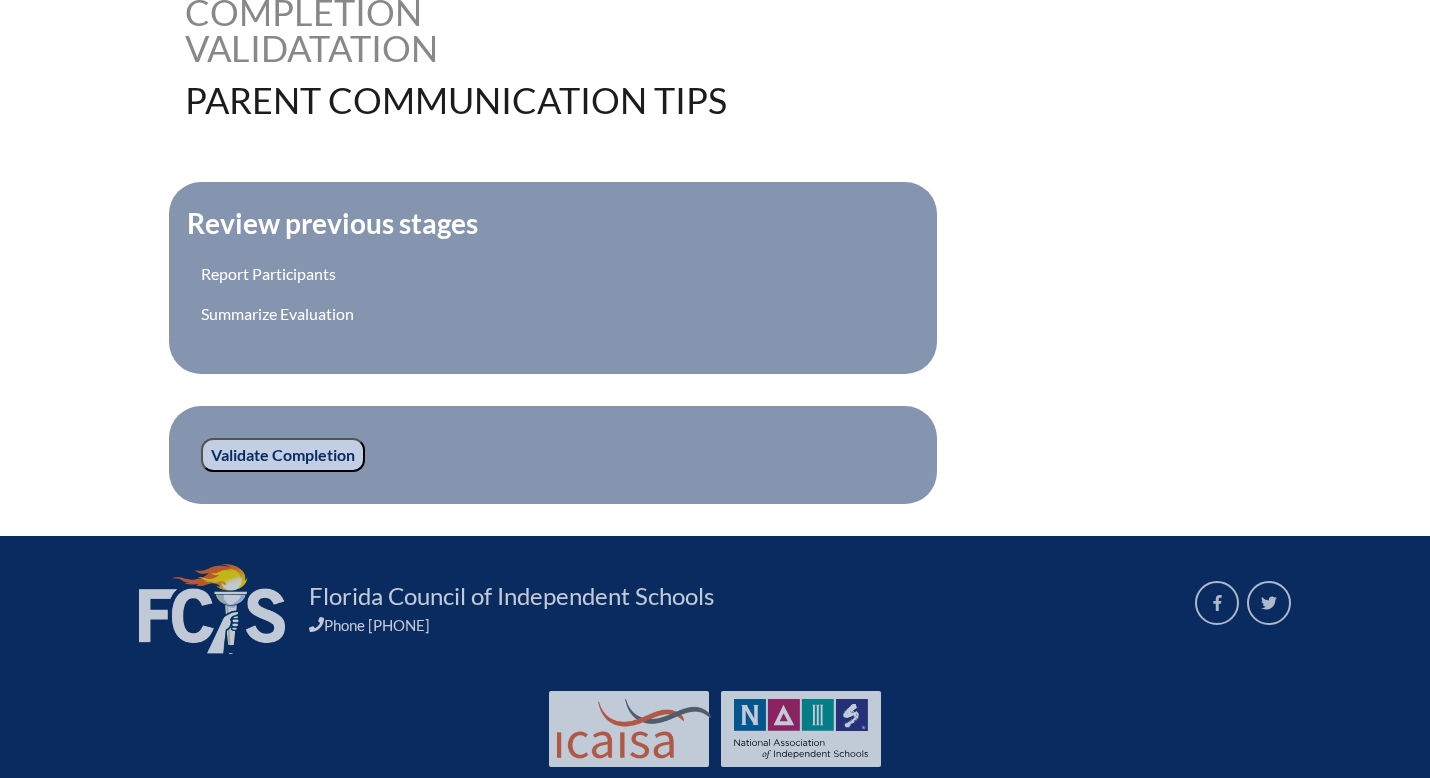 scroll, scrollTop: 574, scrollLeft: 0, axis: vertical 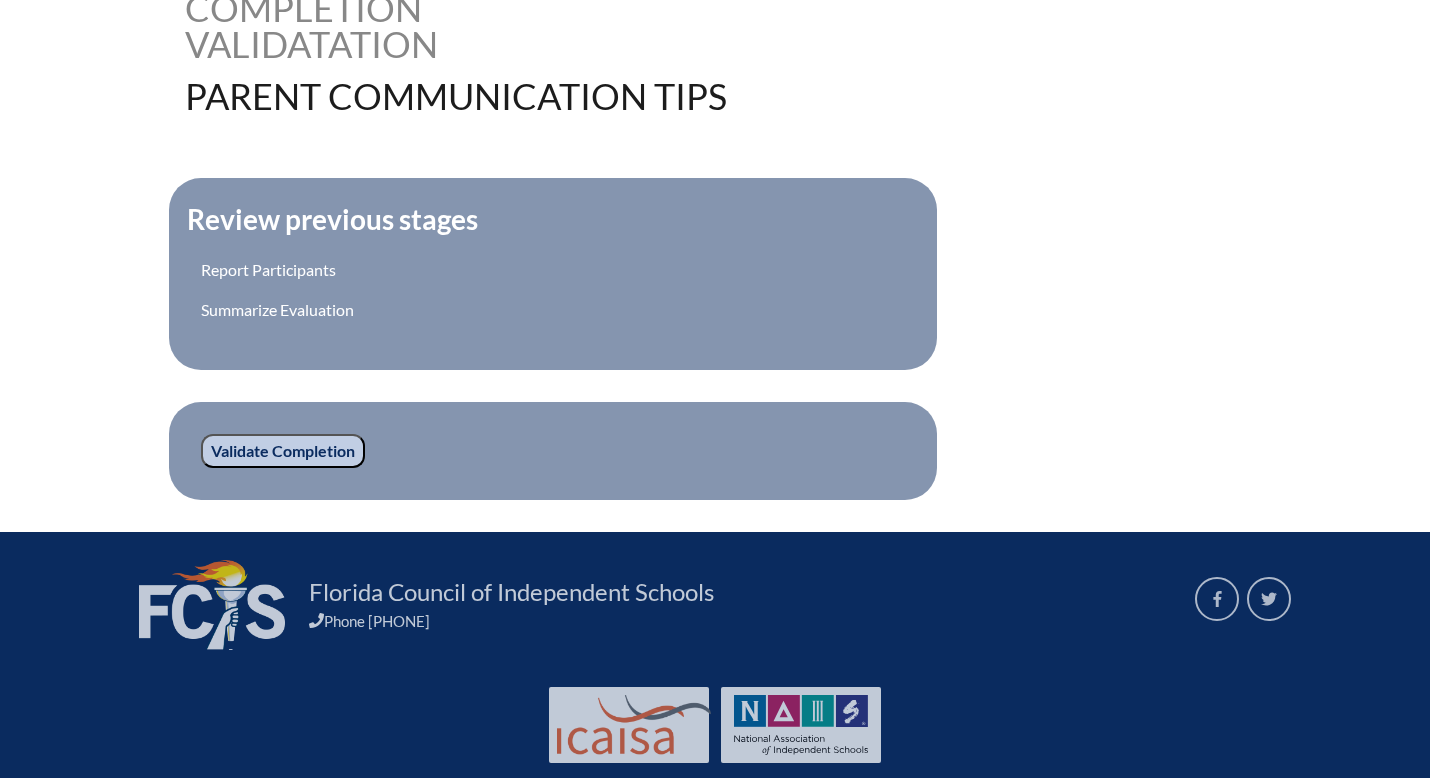 click on "Validate Completion" at bounding box center (283, 451) 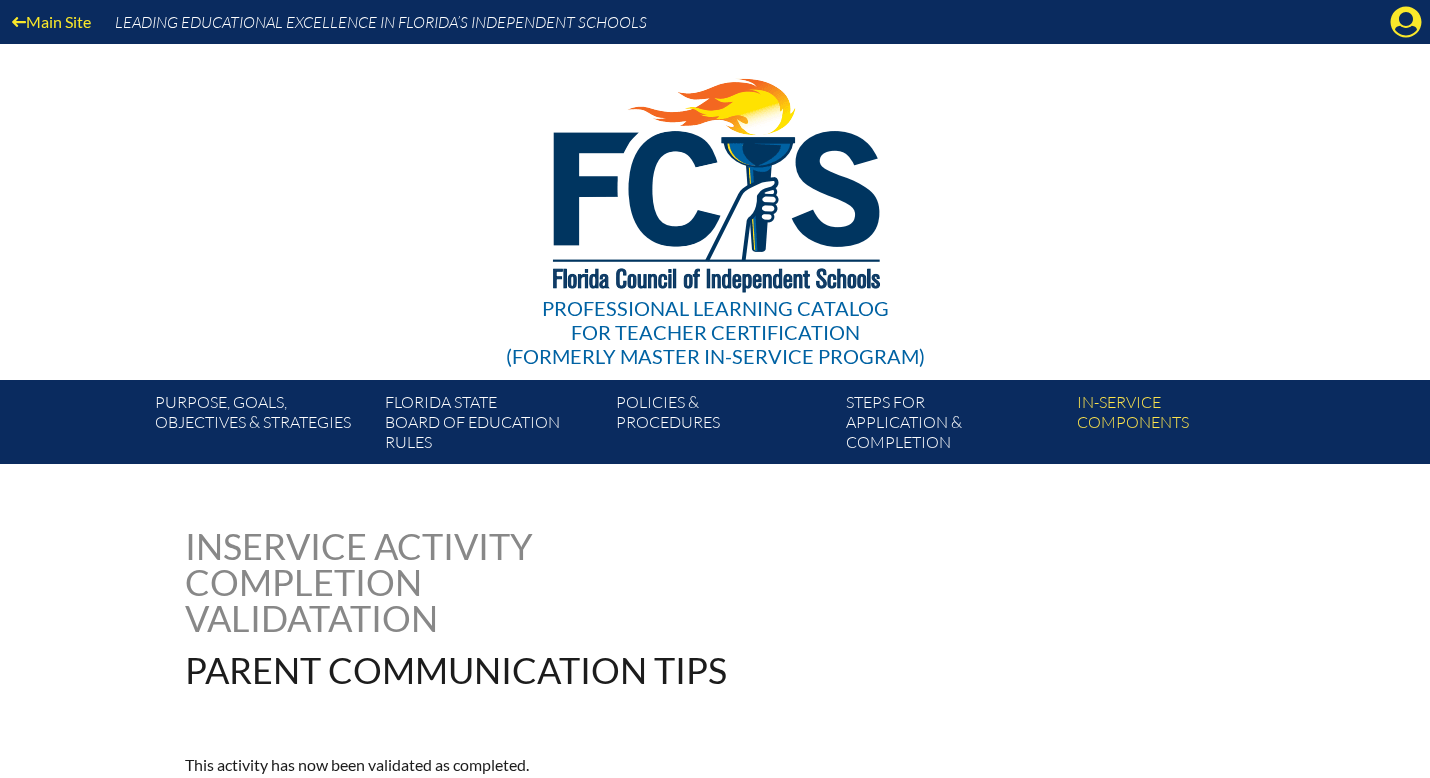 scroll, scrollTop: 0, scrollLeft: 0, axis: both 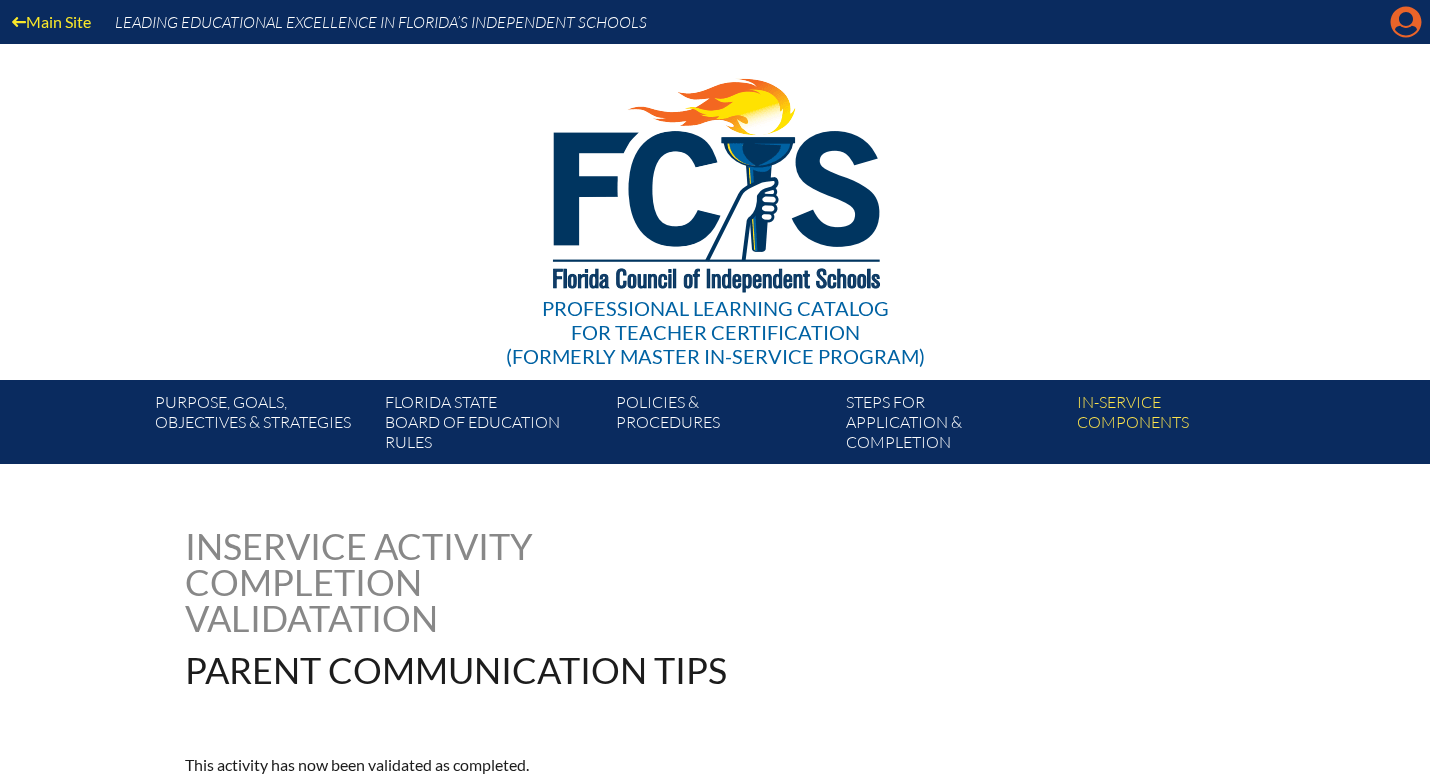 click on "Manage account" 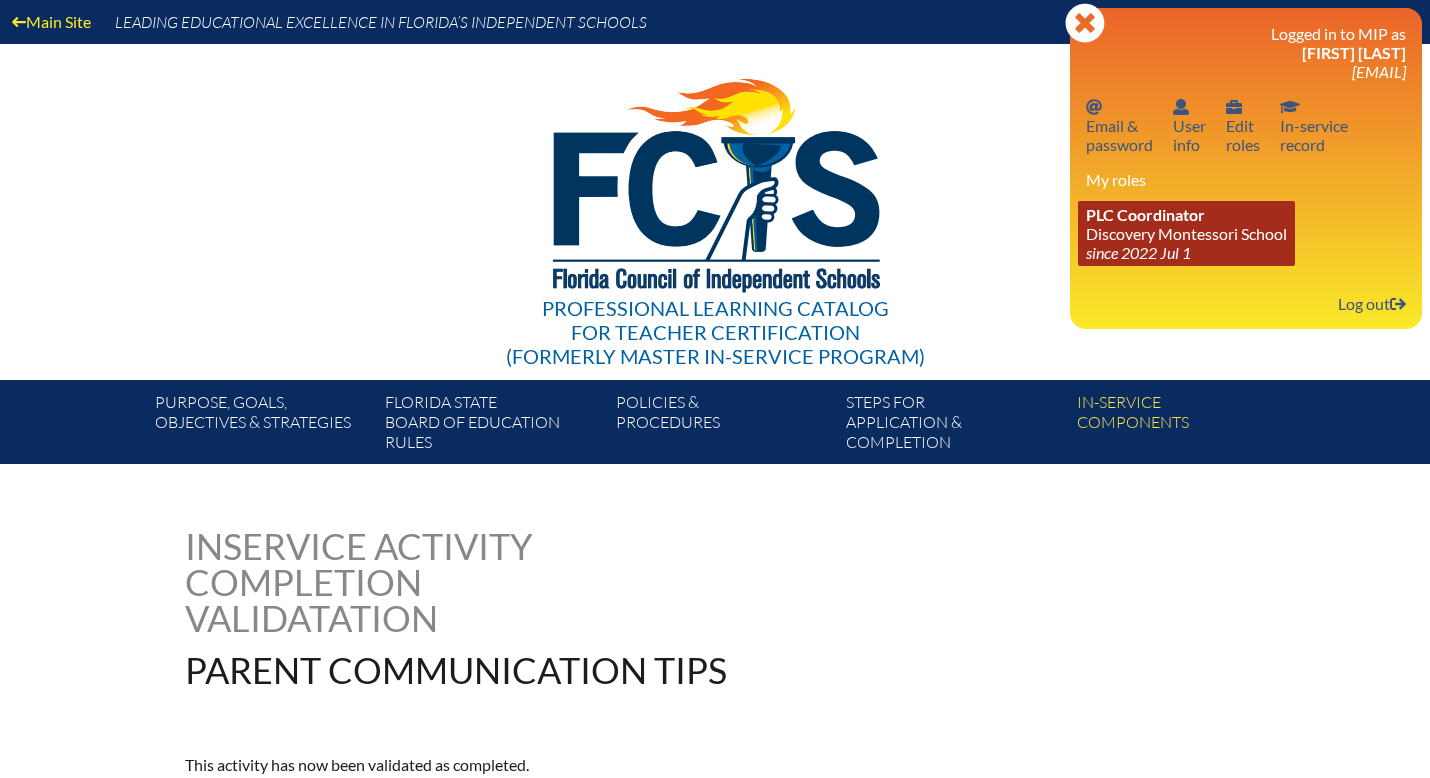 click on "PLC Coordinator
Discovery Montessori School
since [DATE]" at bounding box center [1186, 233] 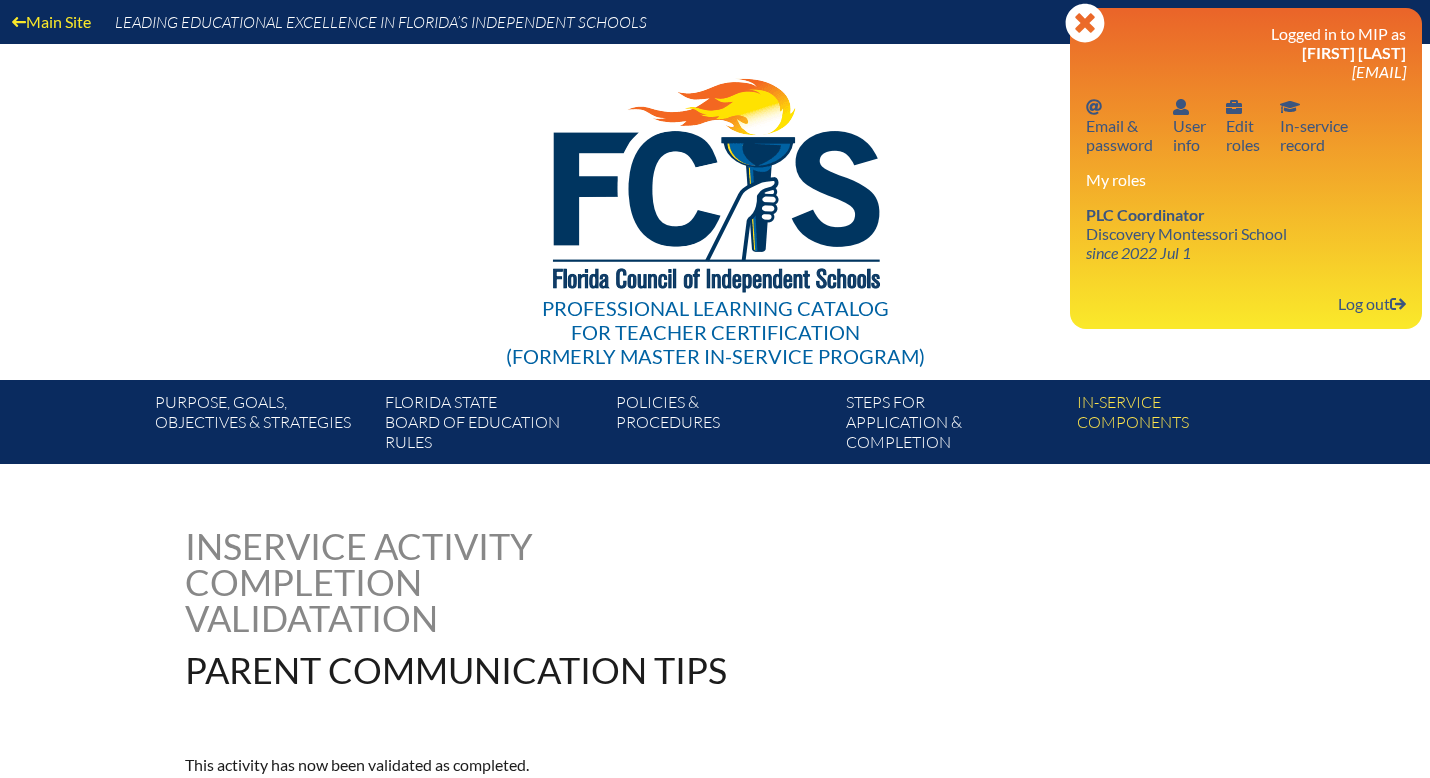 click on "PLC Coordinator
Discovery Montessori School
since 2022 Jul 1" at bounding box center [1246, 233] 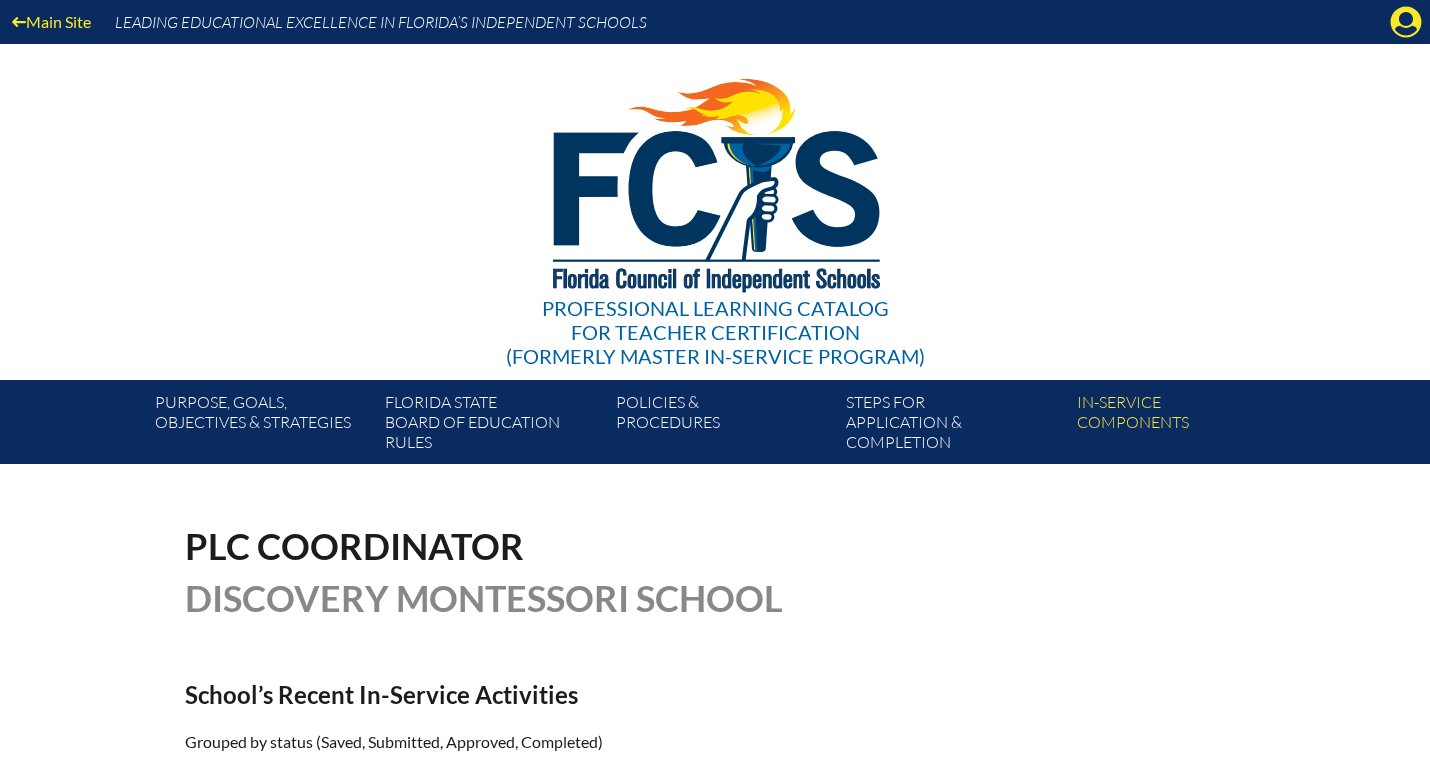 scroll, scrollTop: 0, scrollLeft: 0, axis: both 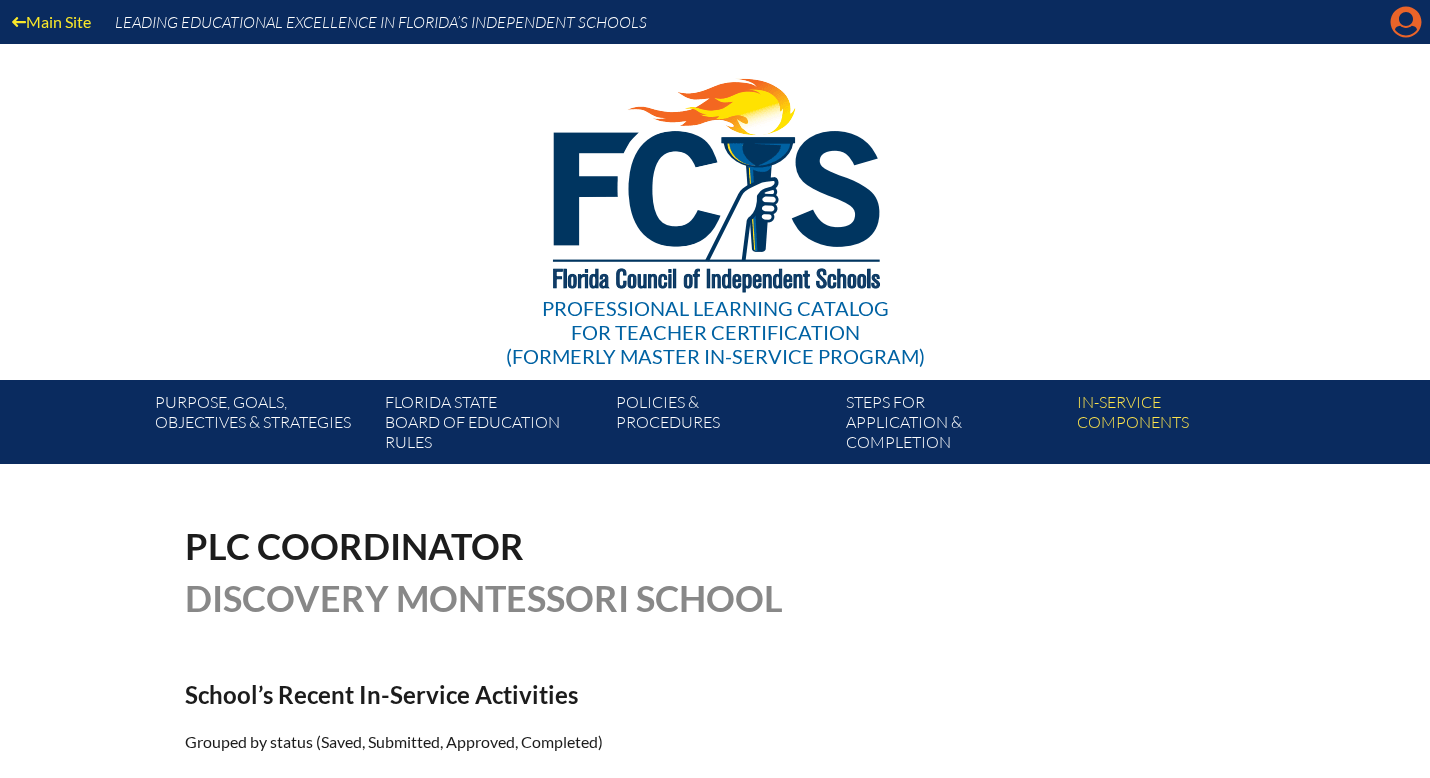 click on "Manage account" 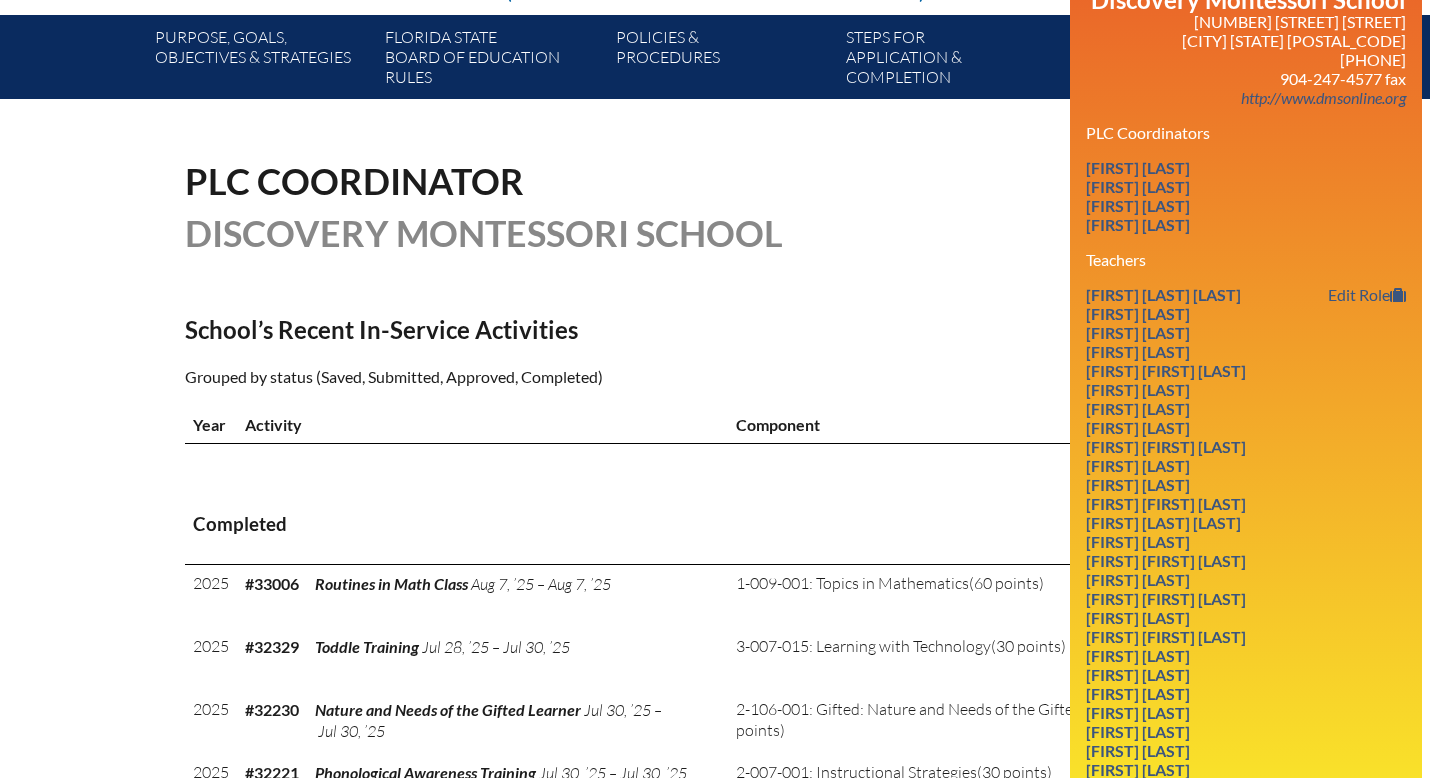 scroll, scrollTop: 387, scrollLeft: 0, axis: vertical 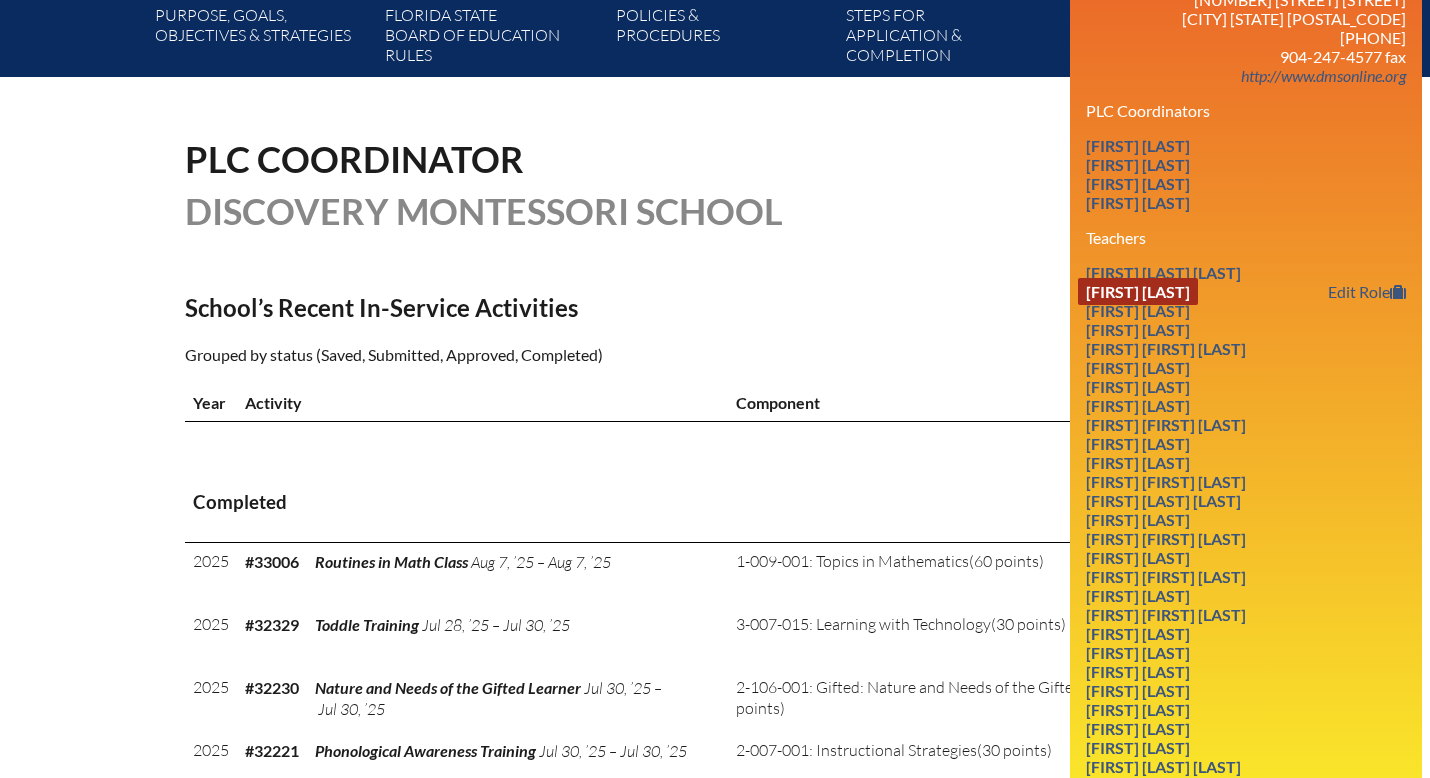 click on "Casey  Blumenthal" at bounding box center (1138, 291) 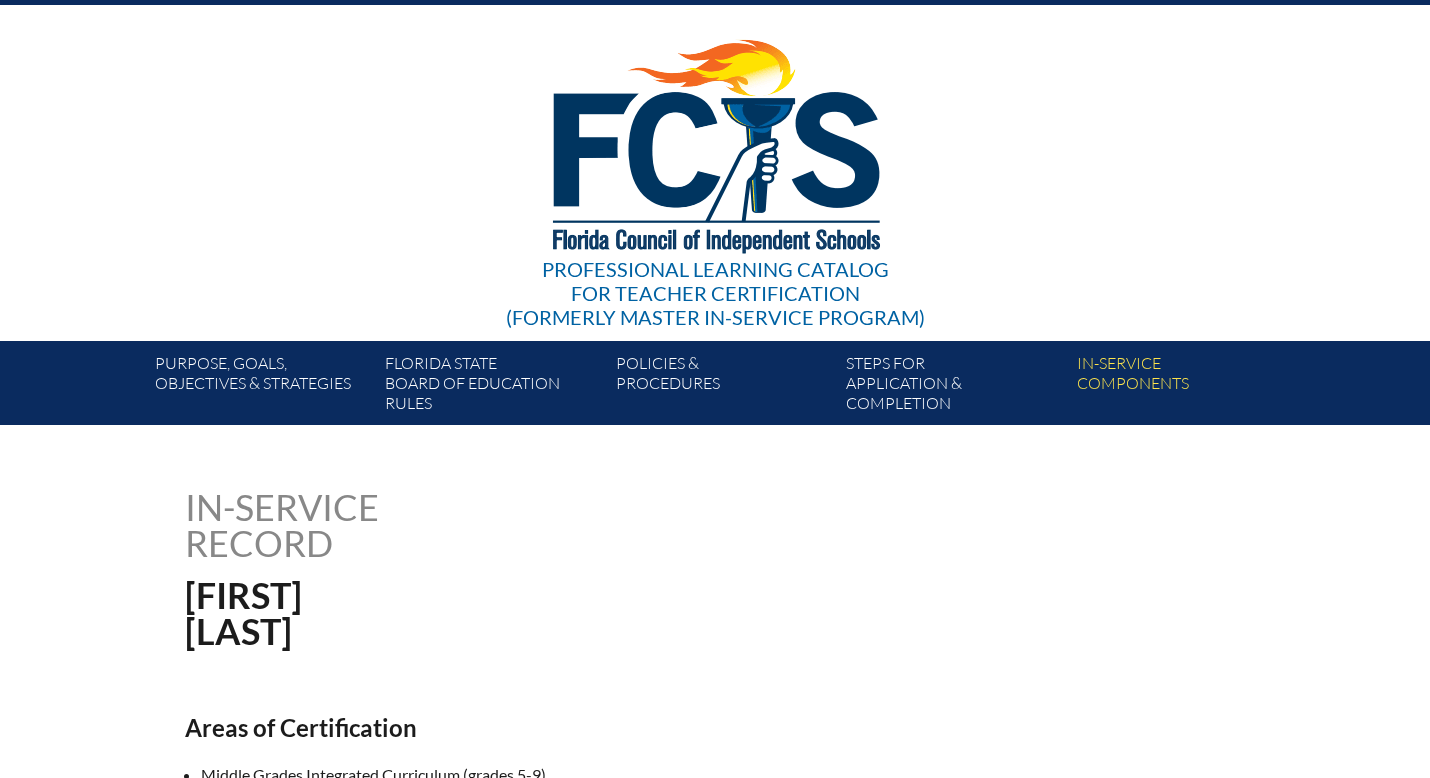 scroll, scrollTop: 0, scrollLeft: 0, axis: both 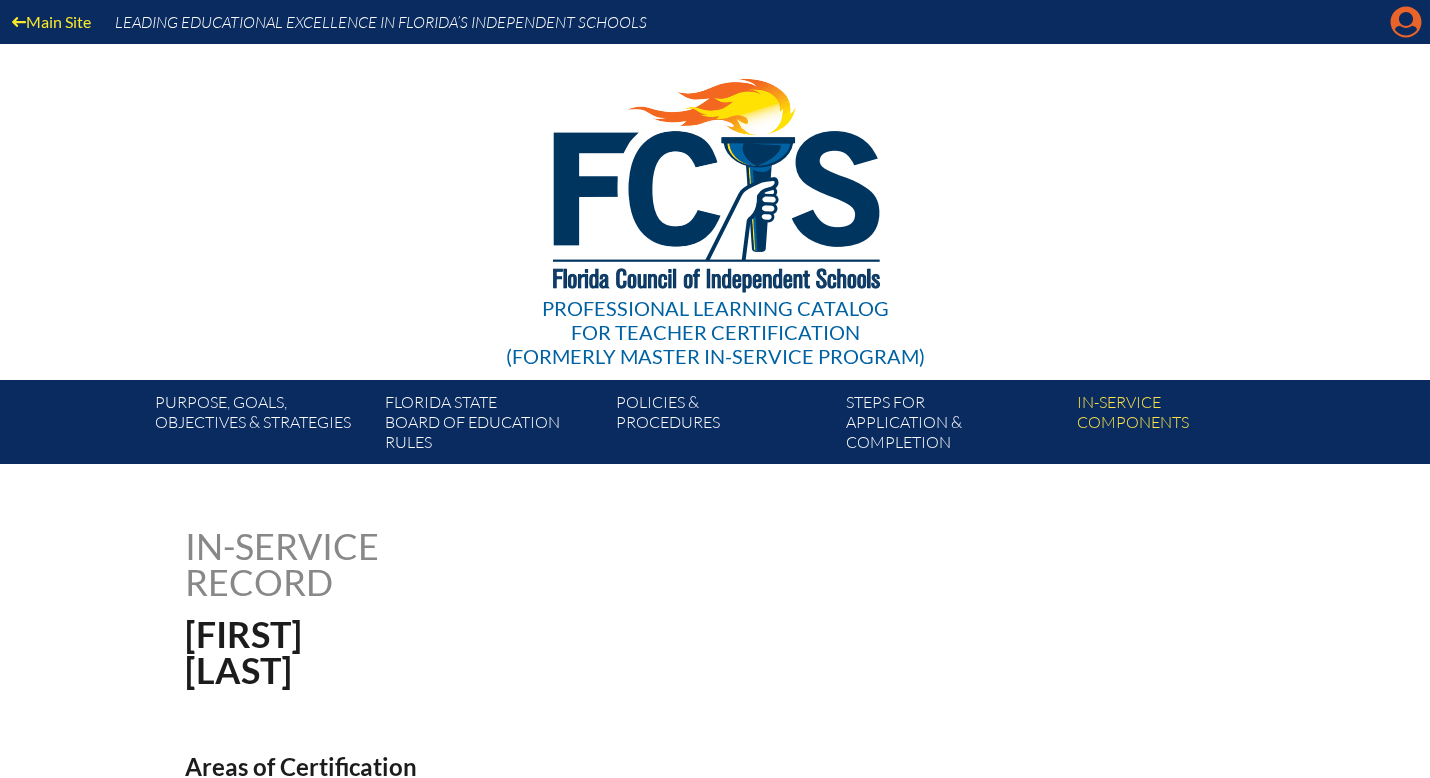 click on "Manage account" 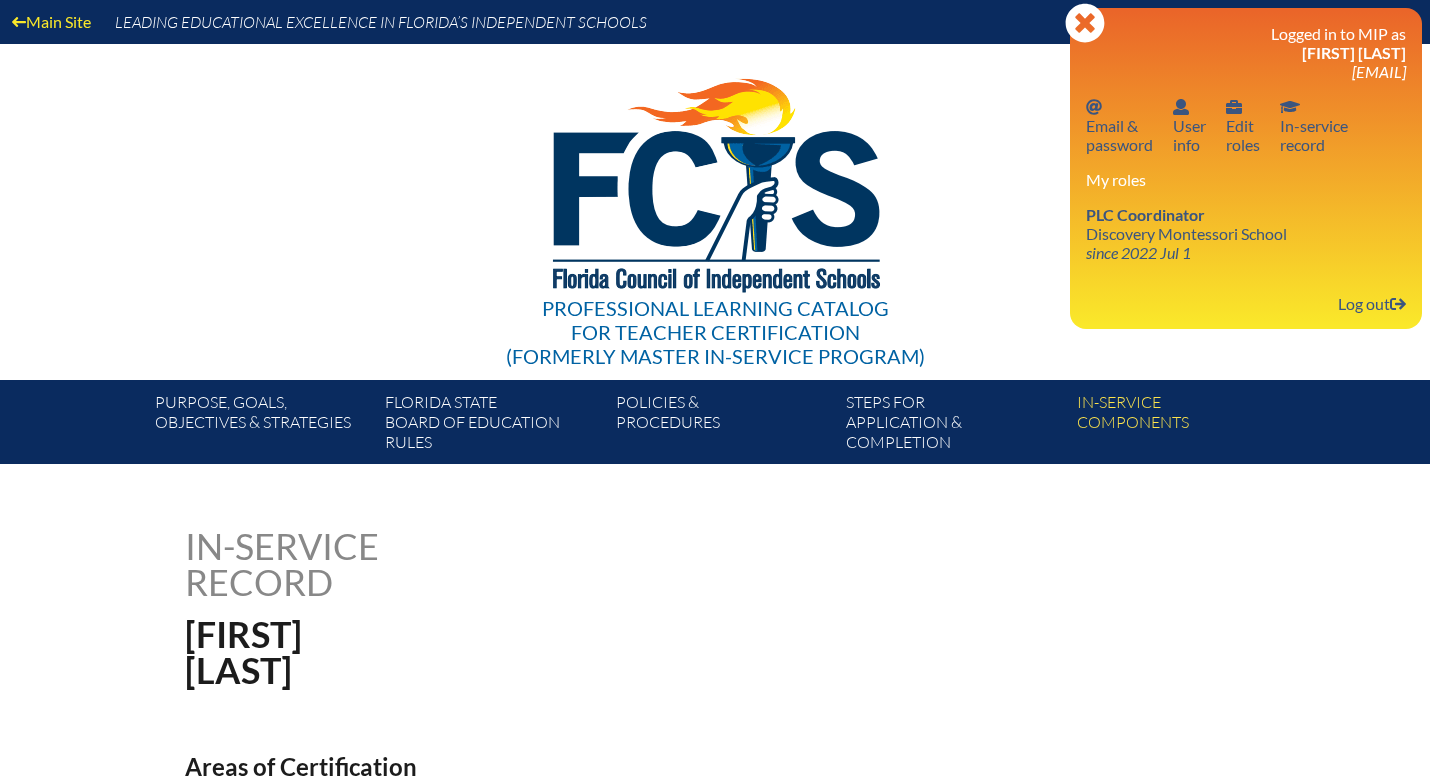 click on "[EMAIL]" at bounding box center [1379, 71] 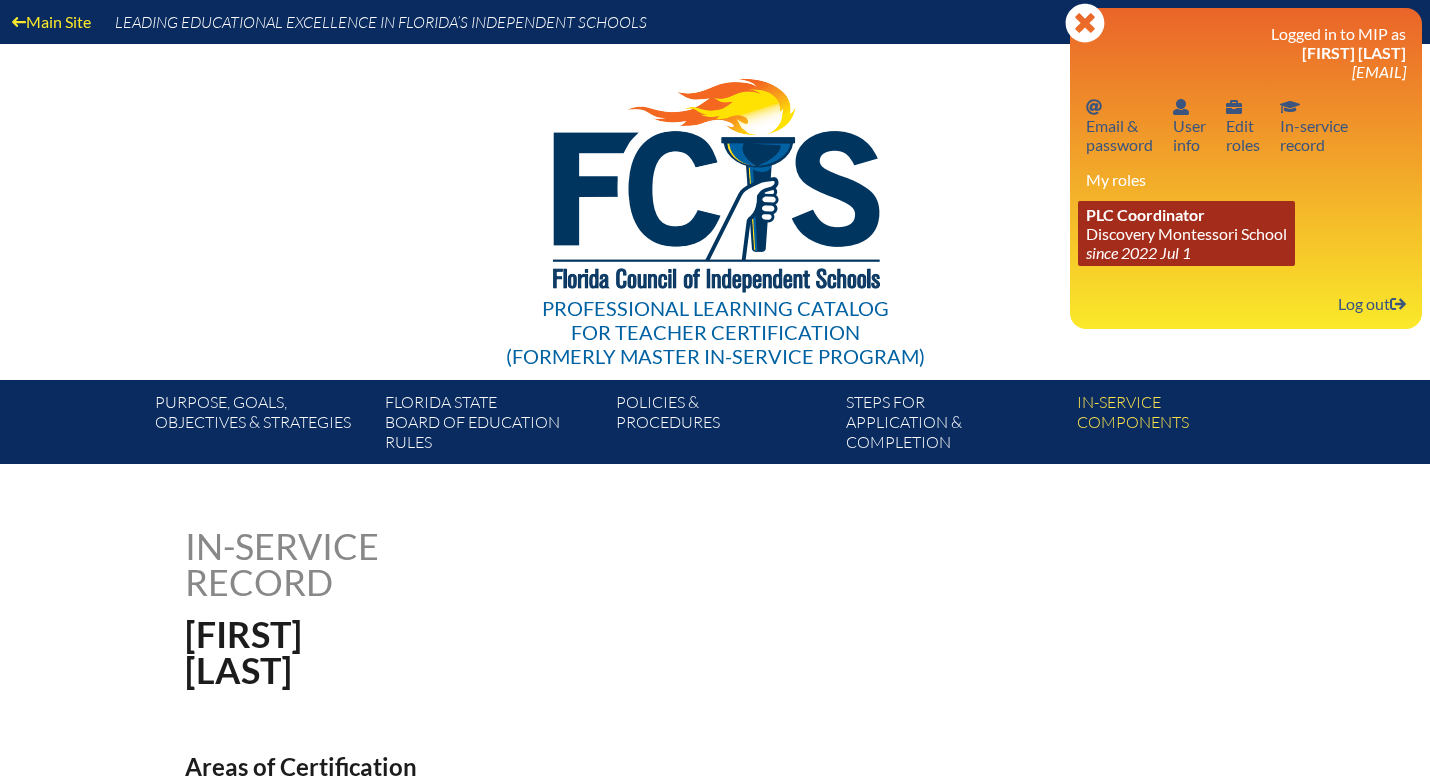 click on "PLC Coordinator
Discovery Montessori School
since 2022 Jul 1" at bounding box center [1186, 233] 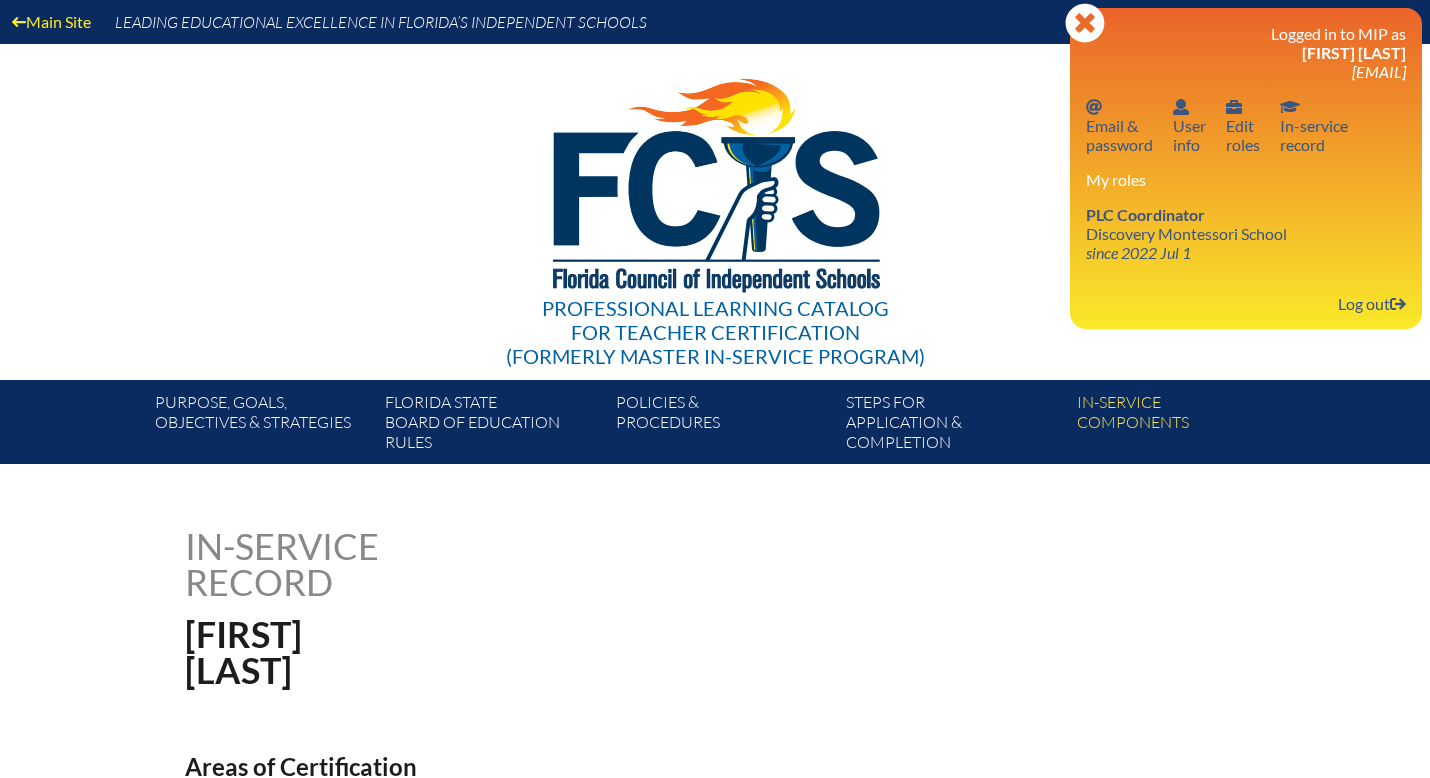 click on "My roles" at bounding box center (1246, 179) 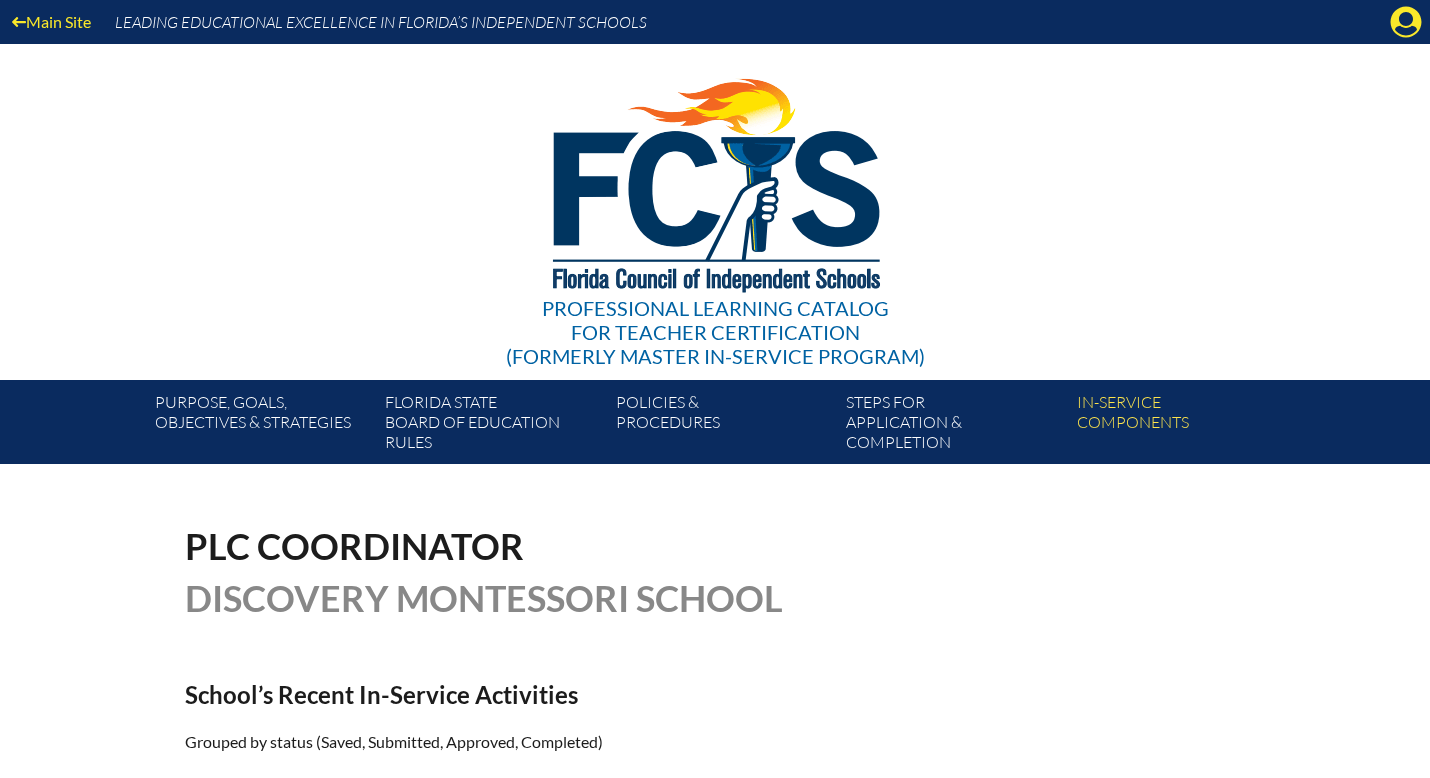 scroll, scrollTop: 0, scrollLeft: 0, axis: both 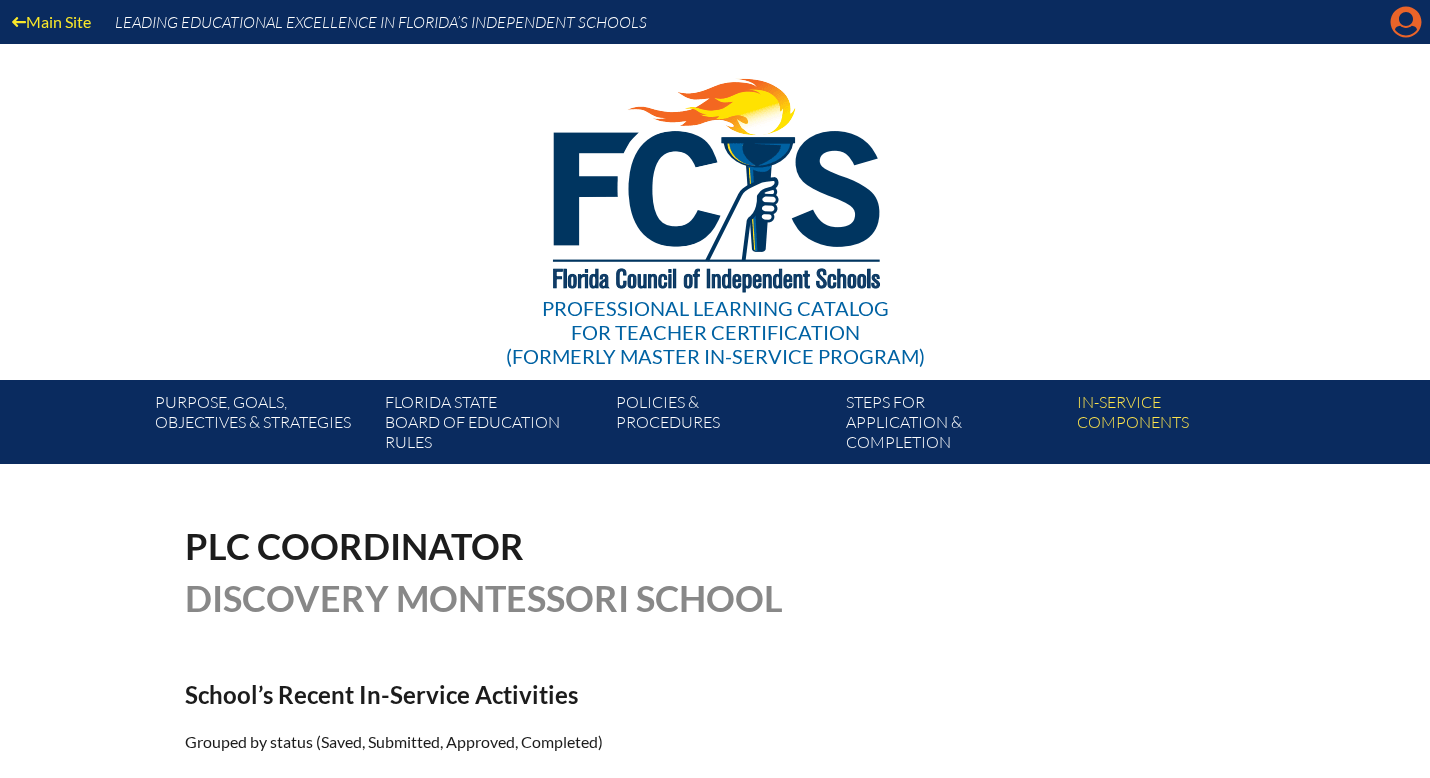 click on "Manage account" 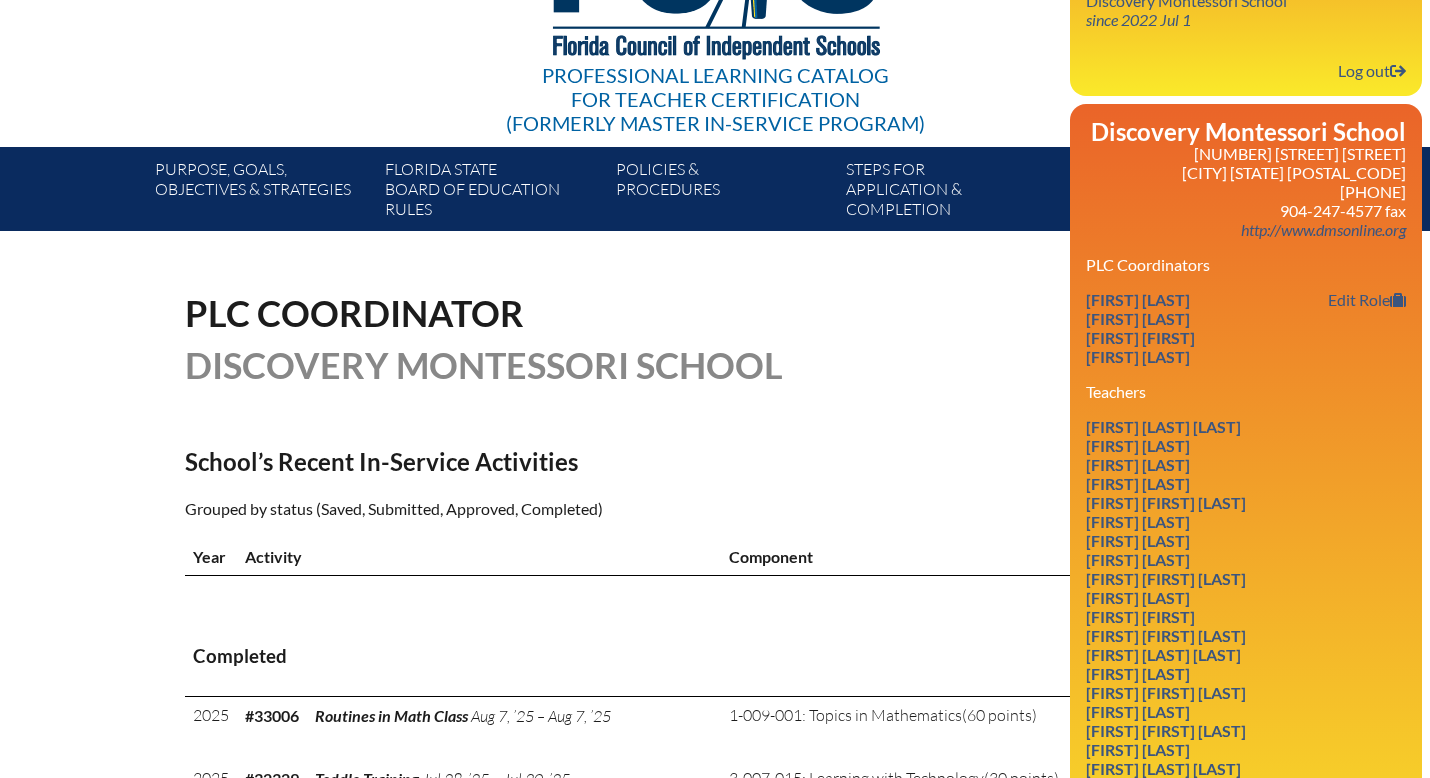 scroll, scrollTop: 234, scrollLeft: 0, axis: vertical 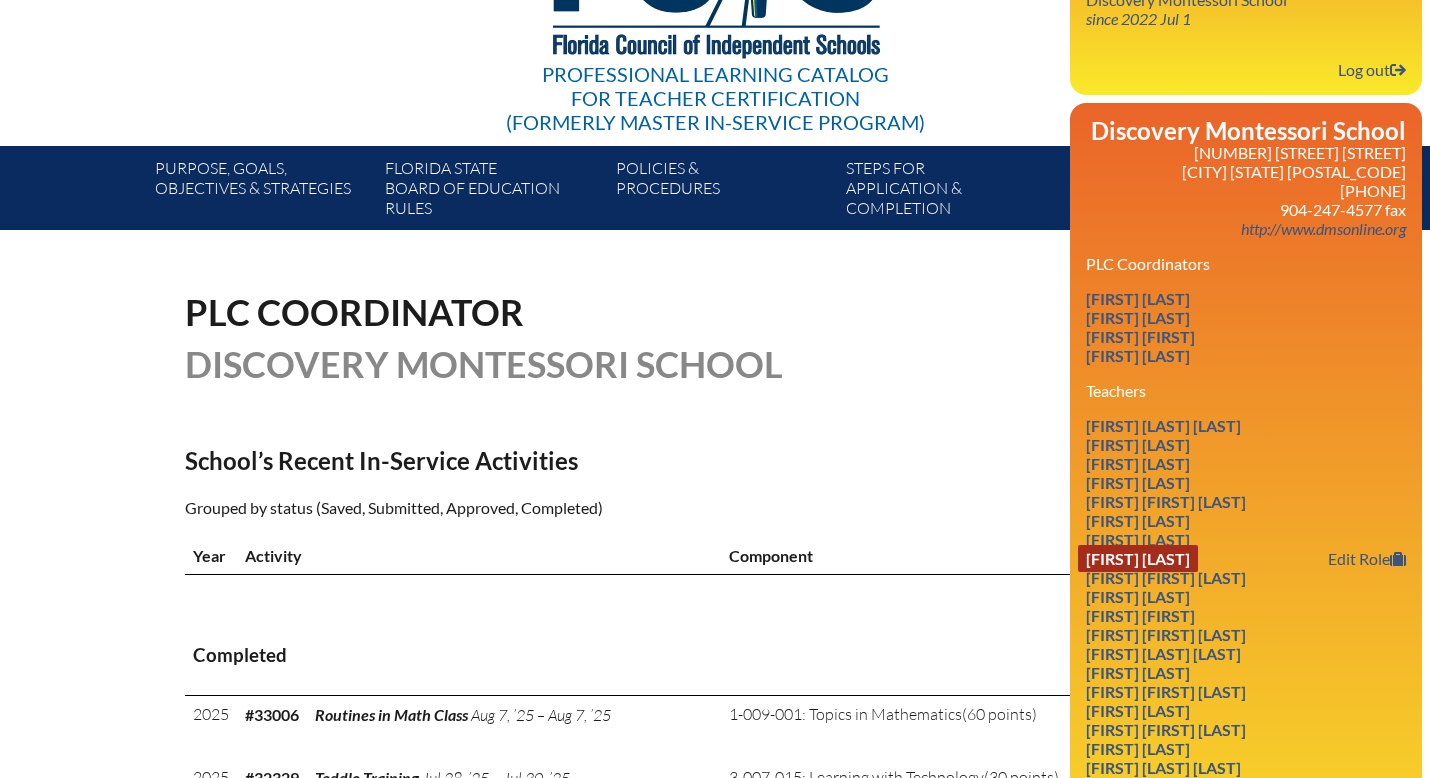 click on "[FIRST] [LAST]" at bounding box center [1138, 558] 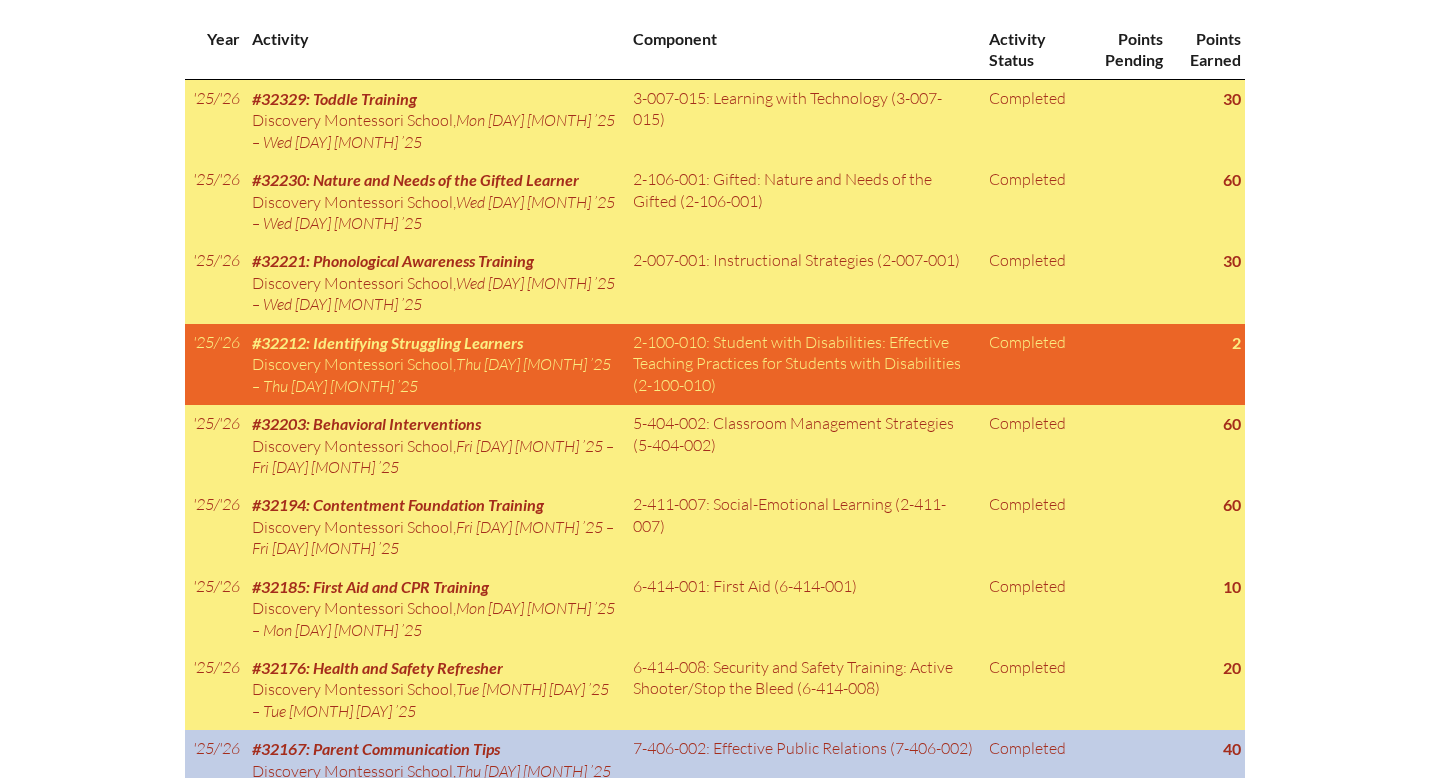 scroll, scrollTop: 1117, scrollLeft: 0, axis: vertical 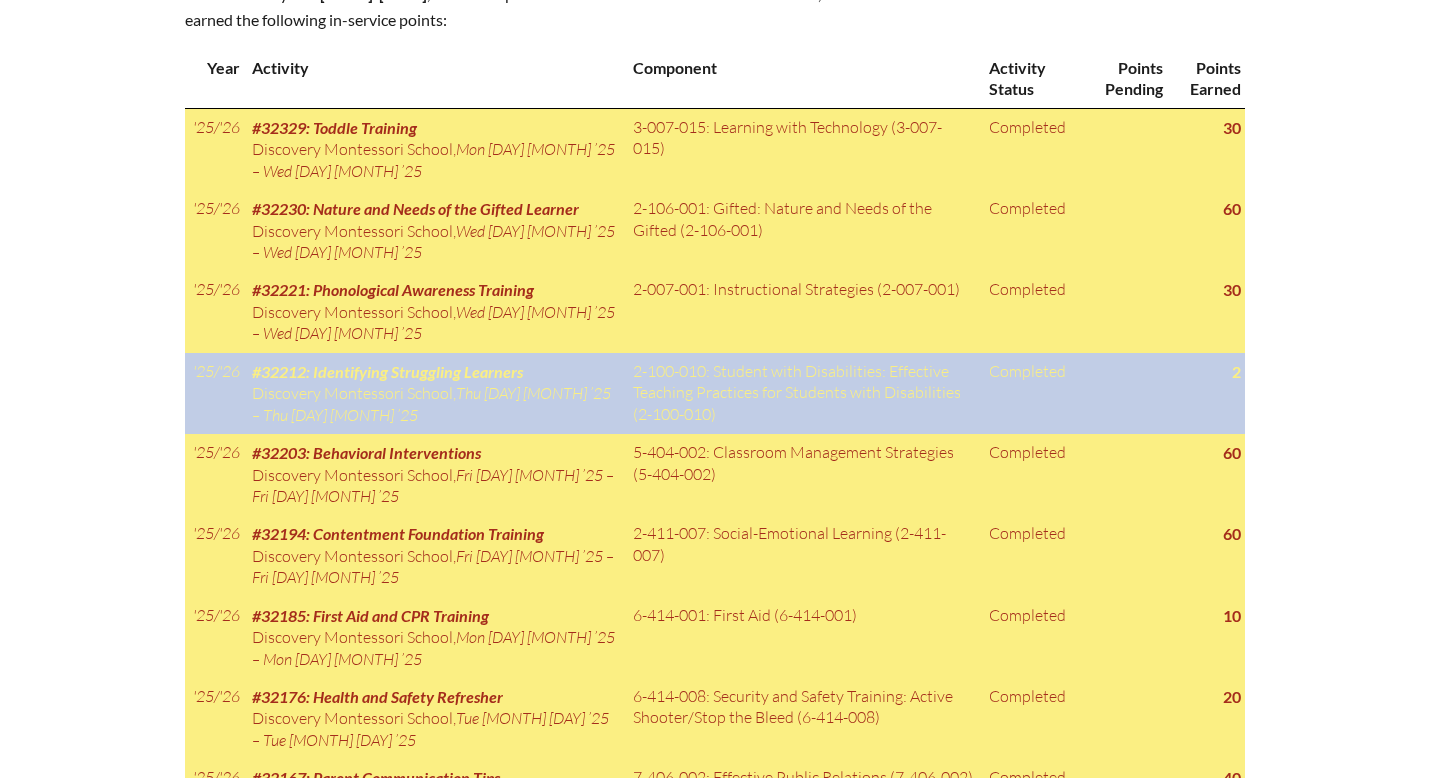 click on "2-100-010:  Student with Disabilities: Effective Teaching Practices for Students with Disabilities (2-100-010)" 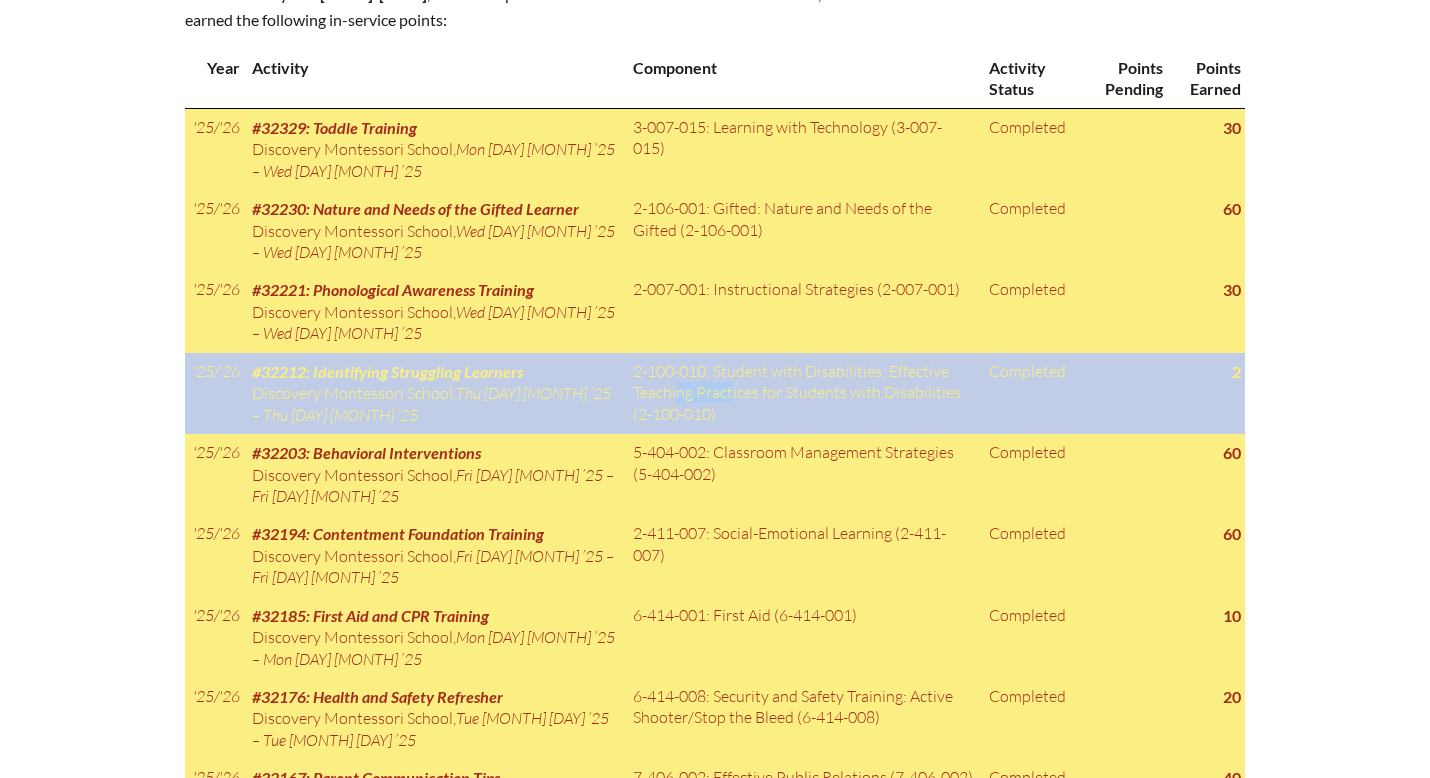 click on "2-100-010:  Student with Disabilities: Effective Teaching Practices for Students with Disabilities (2-100-010)" 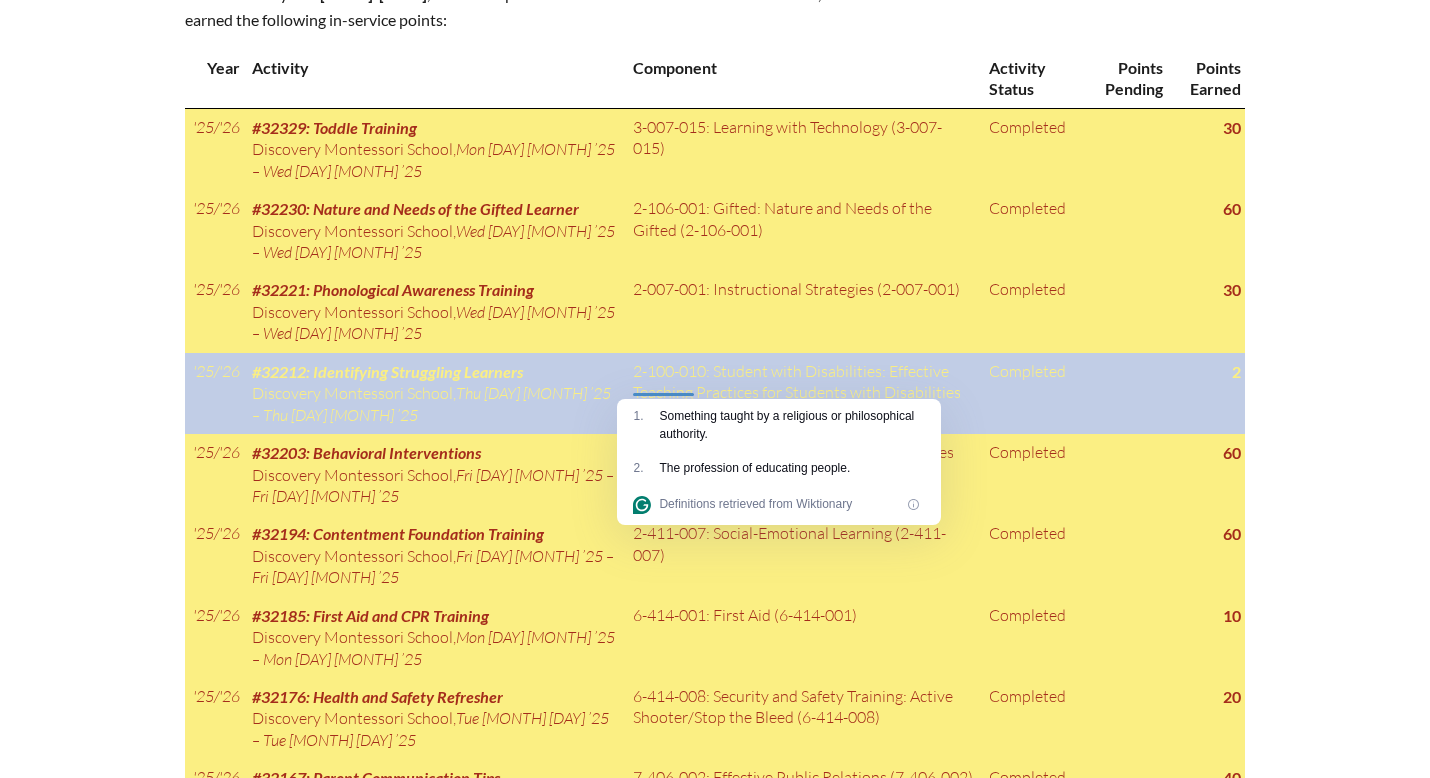 click on "#32212: Identifying Struggling Learners" 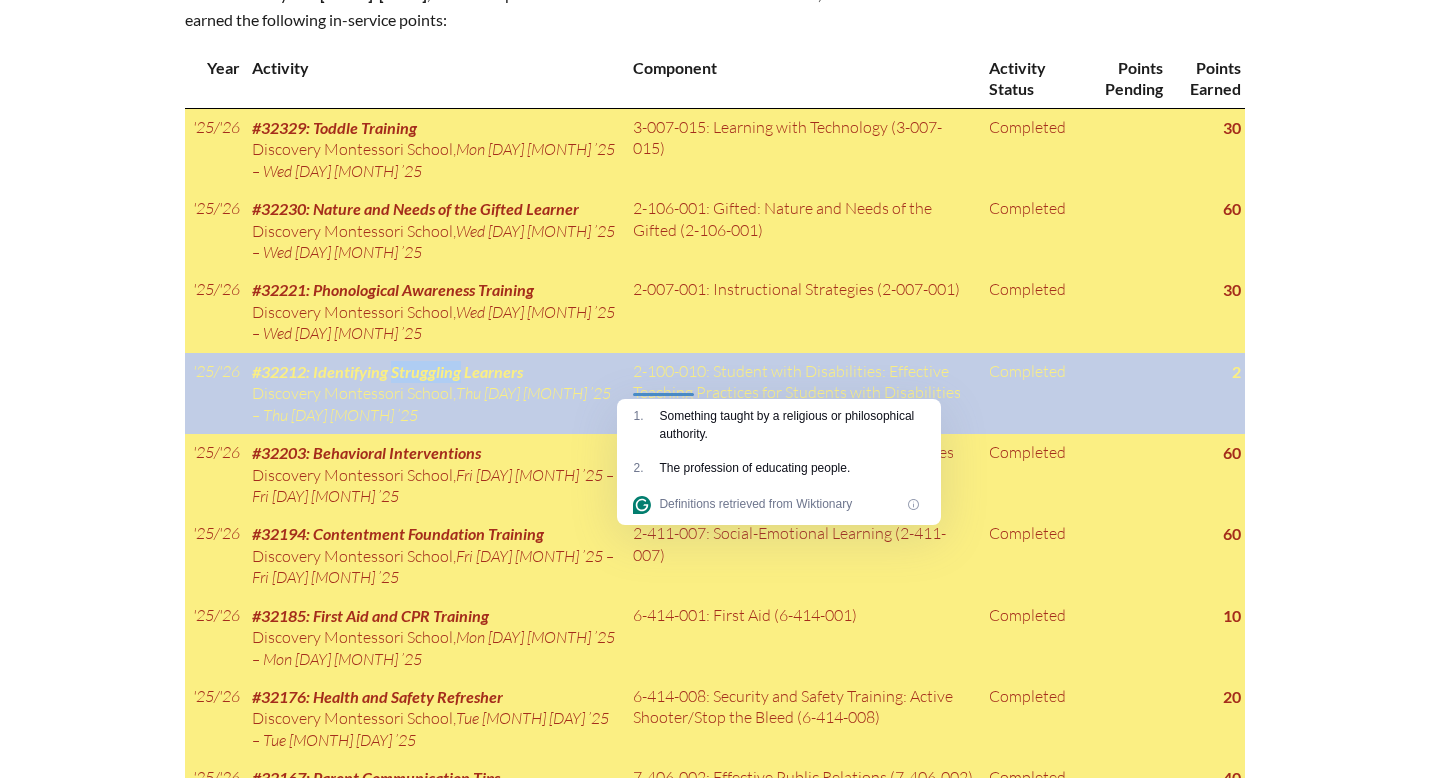 click on "#32212: Identifying Struggling Learners" 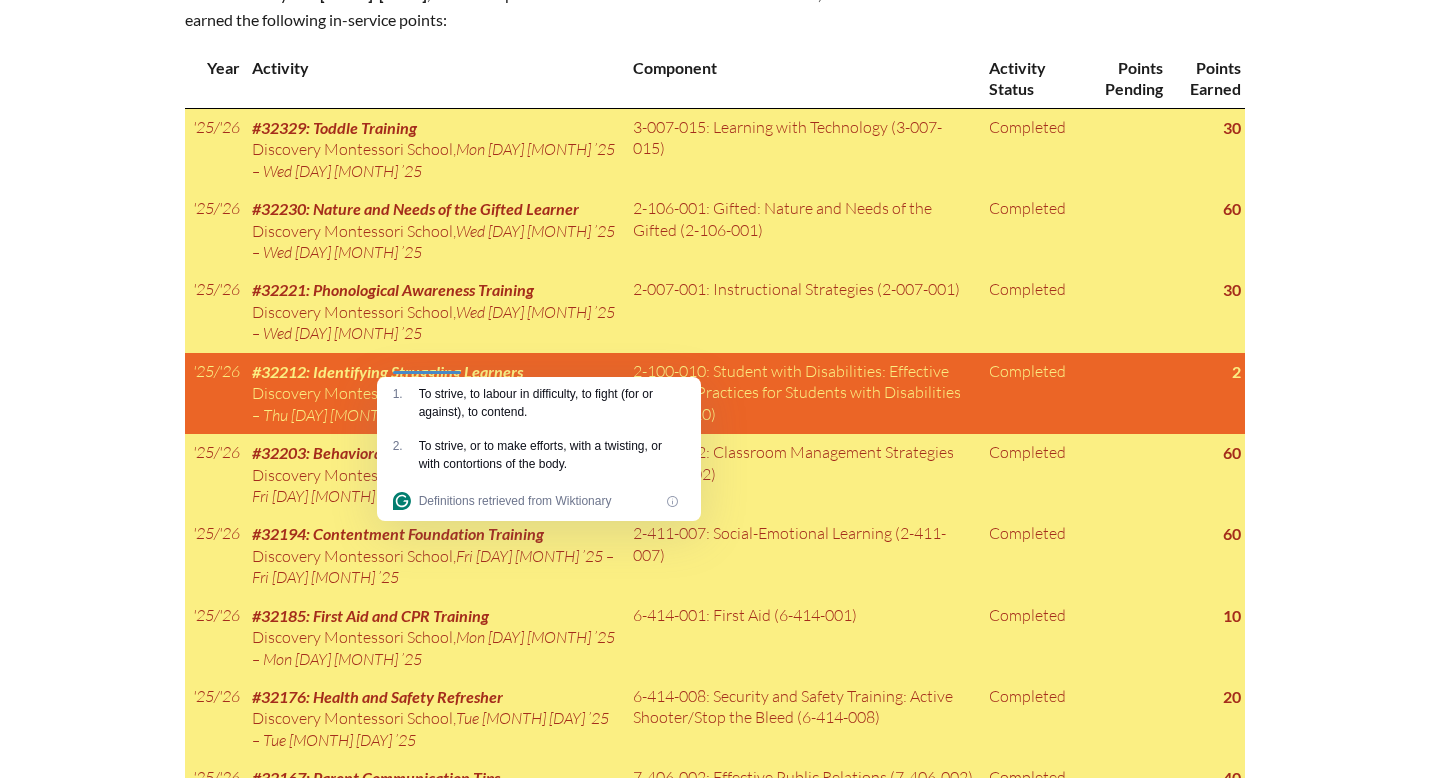 click on "In-service
record
[FIRST]   [LAST]
Areas of Certification
English to Speakers of Other Languages (ESOL)
Gifted
Prekindergarten/Primary Education (age 3 through grade 3)
Certification Period
July [DAY],
2022
–
June [DAY],
2027
(670 points earned, 0 pending)
In-Service Points
This is to verify that
[FIRST]  [LAST] , [STATE] Department of Education certification  #1082002 , has earned the following in-service points:
Year
Activity
Component
Activity
Status
Points Pending
Points Earned
'[YEAR]/[YEAR]'
#32329: Toddle Training
Discovery Montessori School ,
Mon [DAY] [MONTH] ’25 – Wed [DAY] [MONTH] ’25
Completed" at bounding box center (715, 1852) 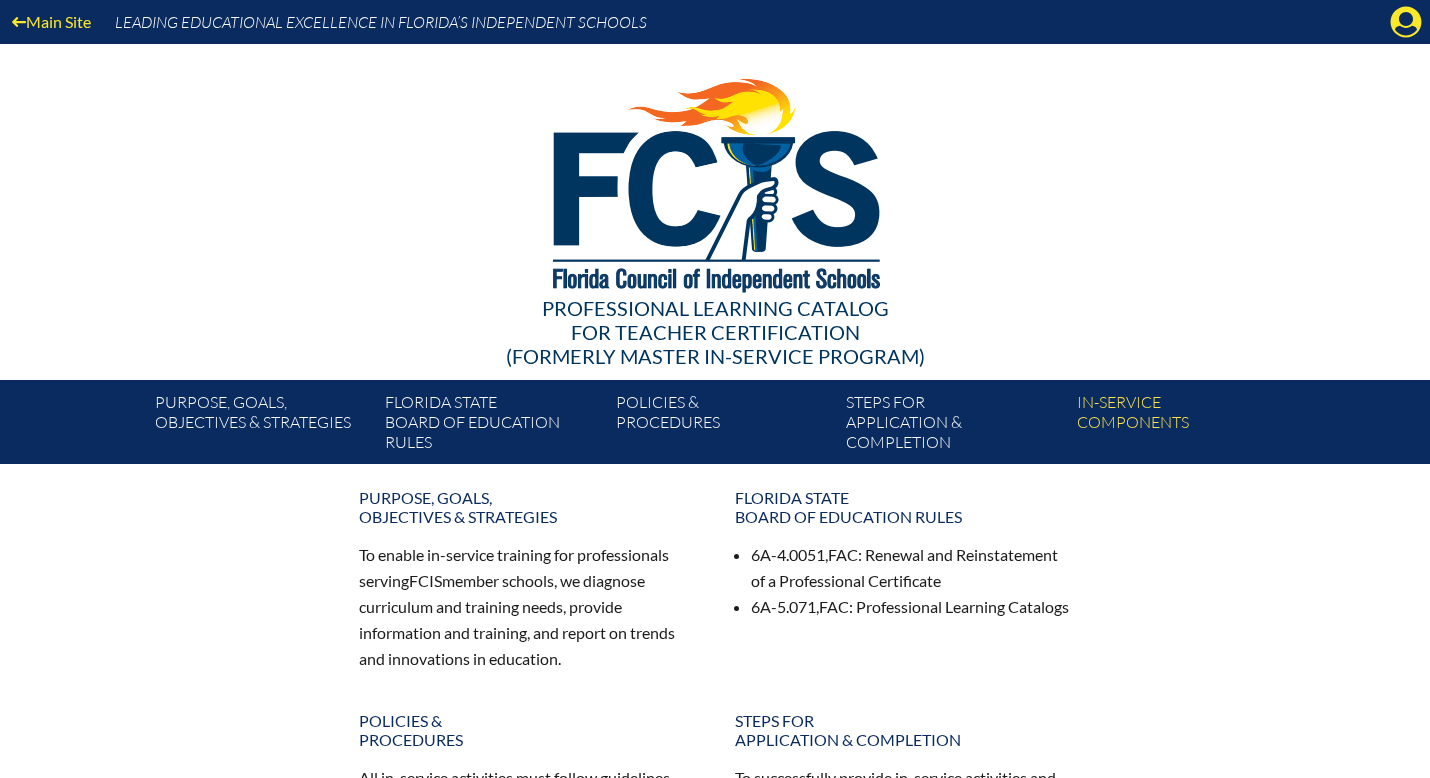 scroll, scrollTop: 0, scrollLeft: 0, axis: both 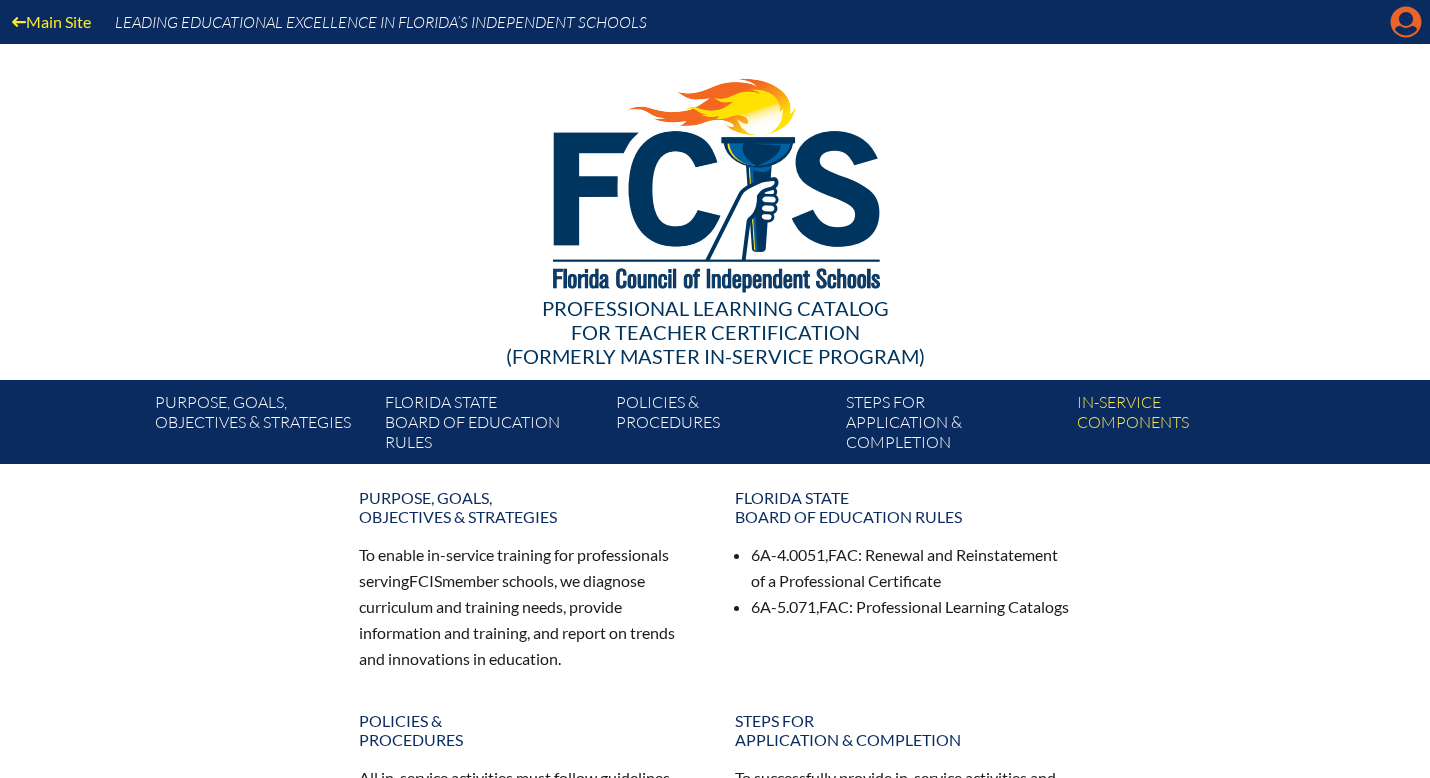 click on "Manage account" 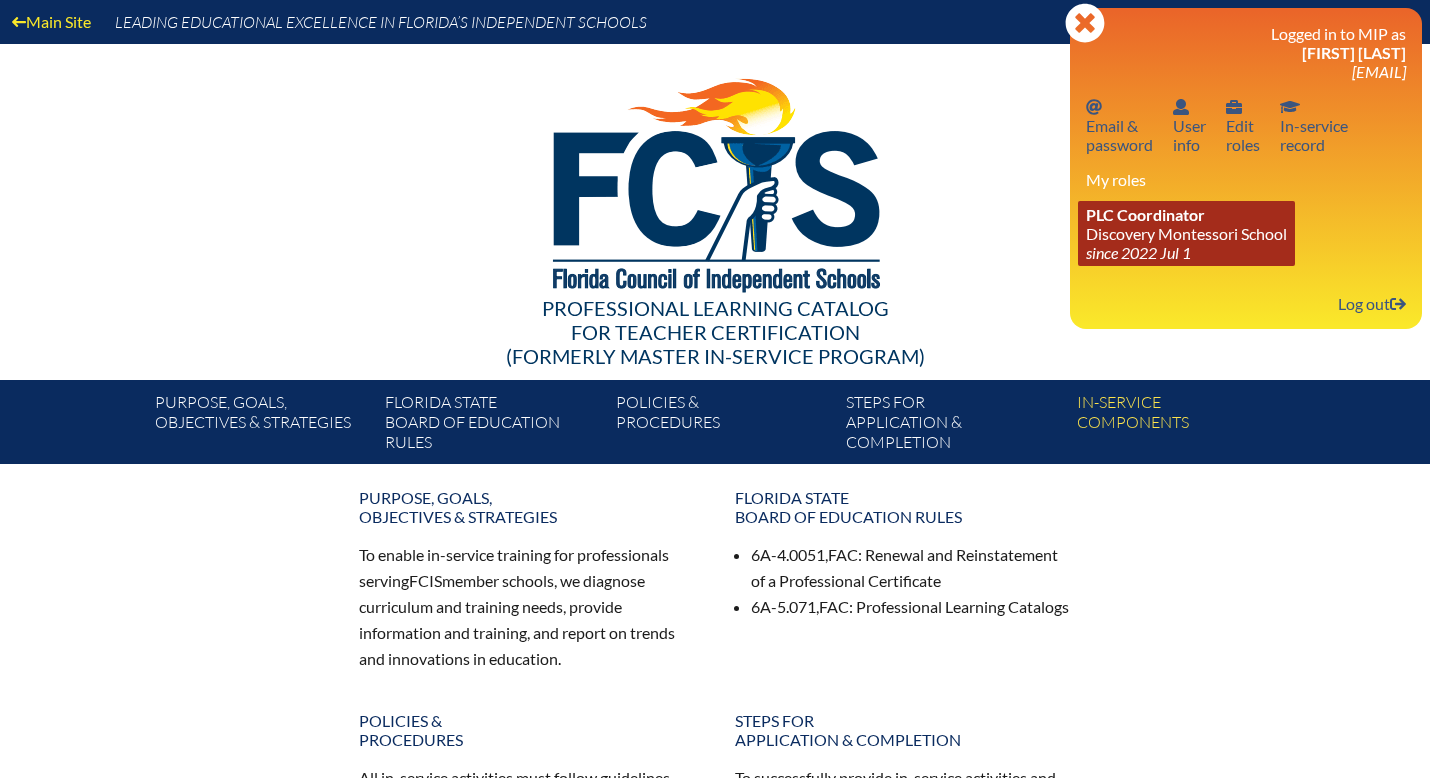 click on "since 2022 Jul 1" at bounding box center [1138, 252] 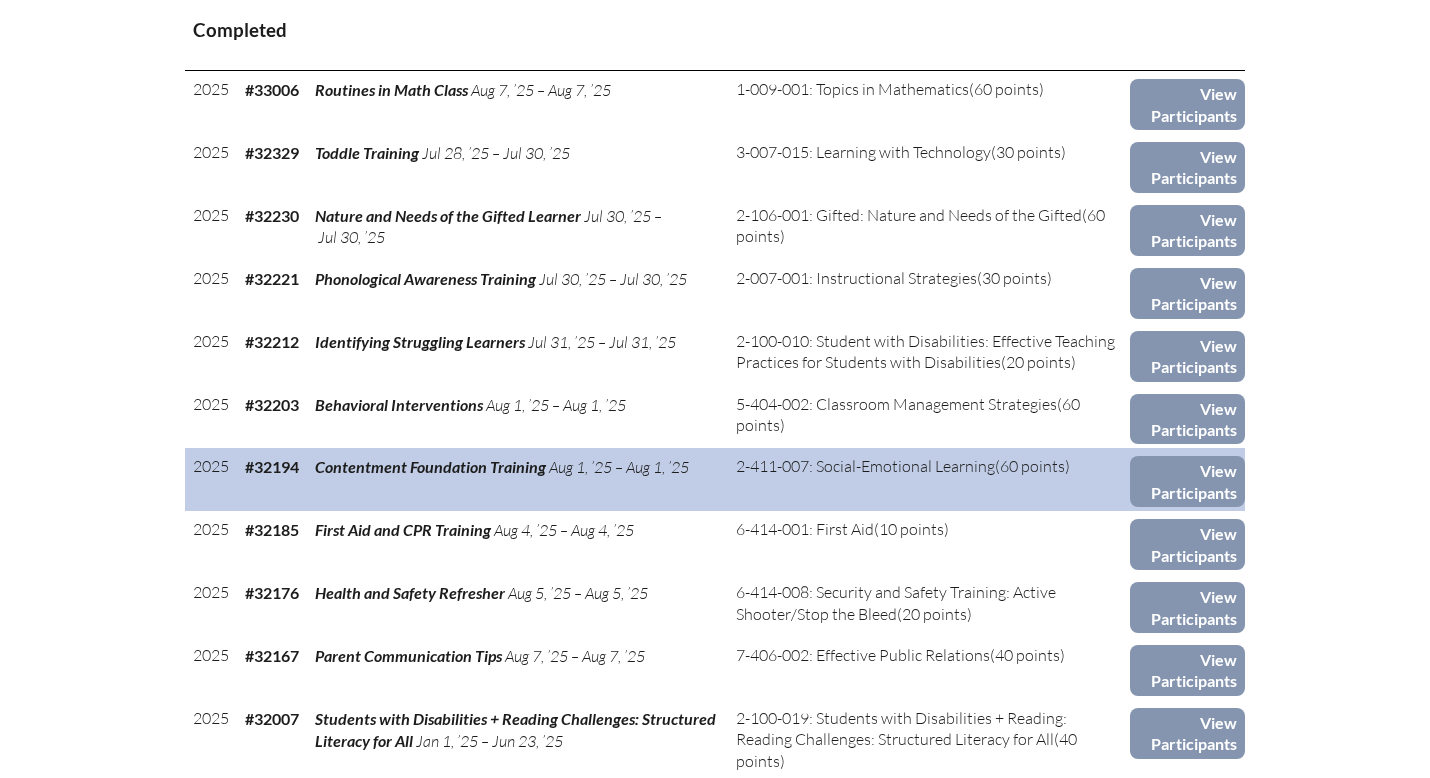 scroll, scrollTop: 849, scrollLeft: 0, axis: vertical 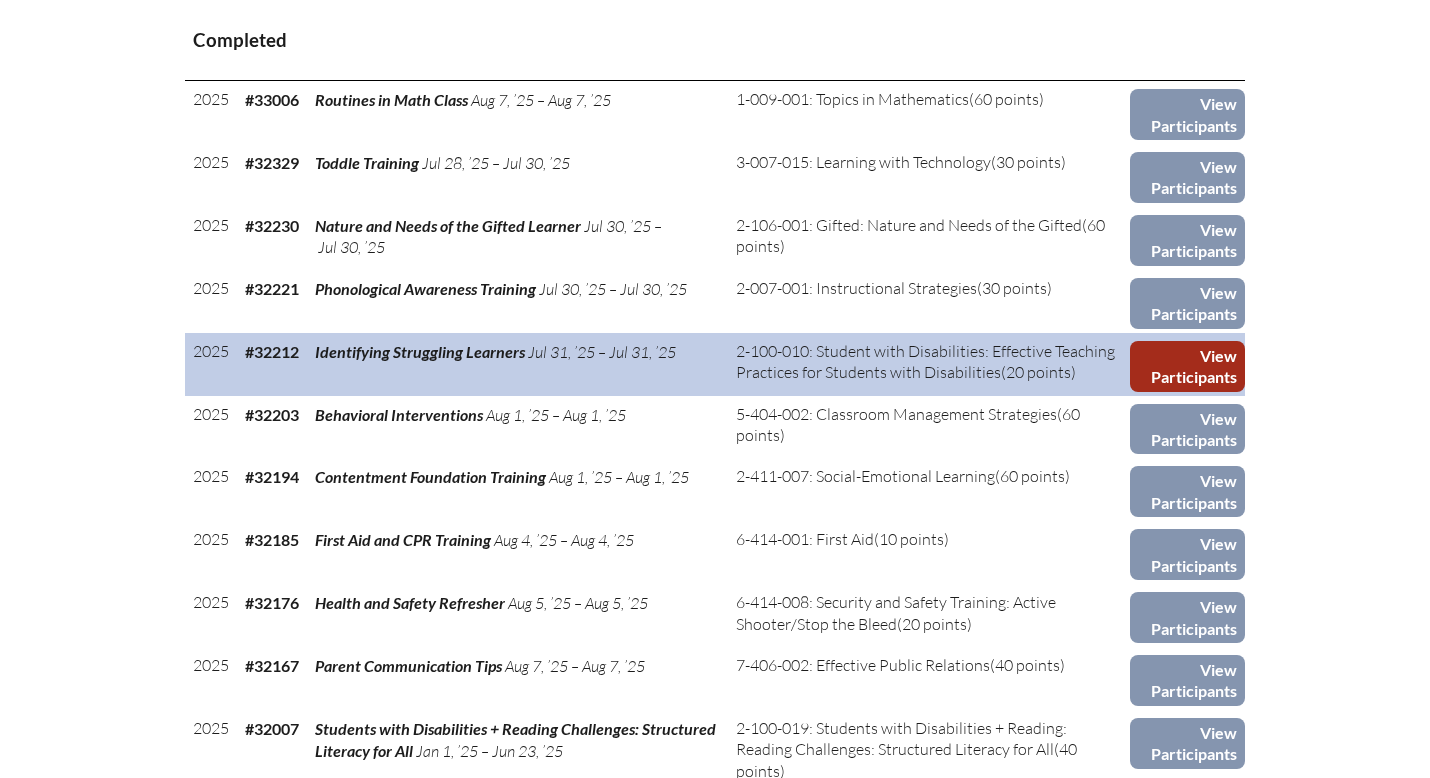 click on "View Participants" at bounding box center (1187, 366) 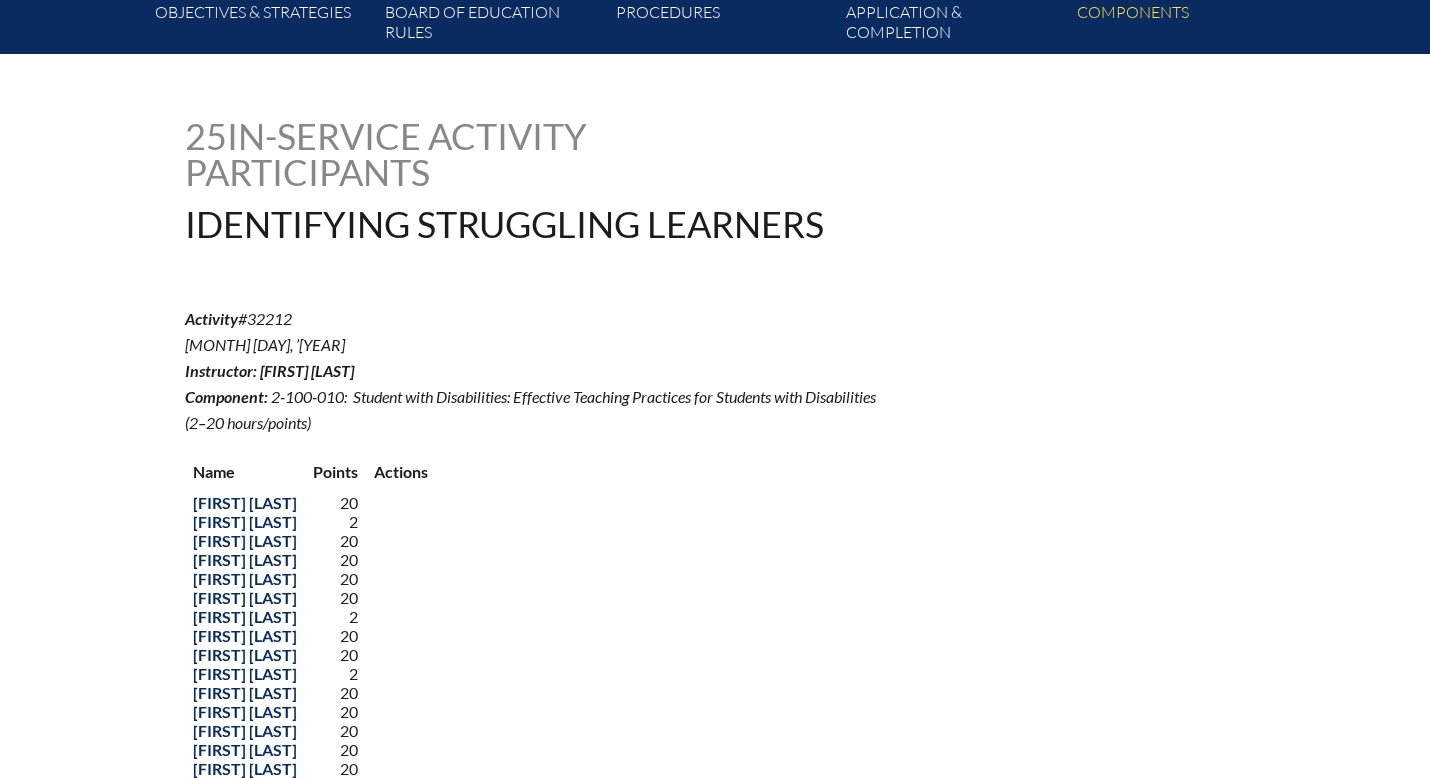 scroll, scrollTop: 0, scrollLeft: 0, axis: both 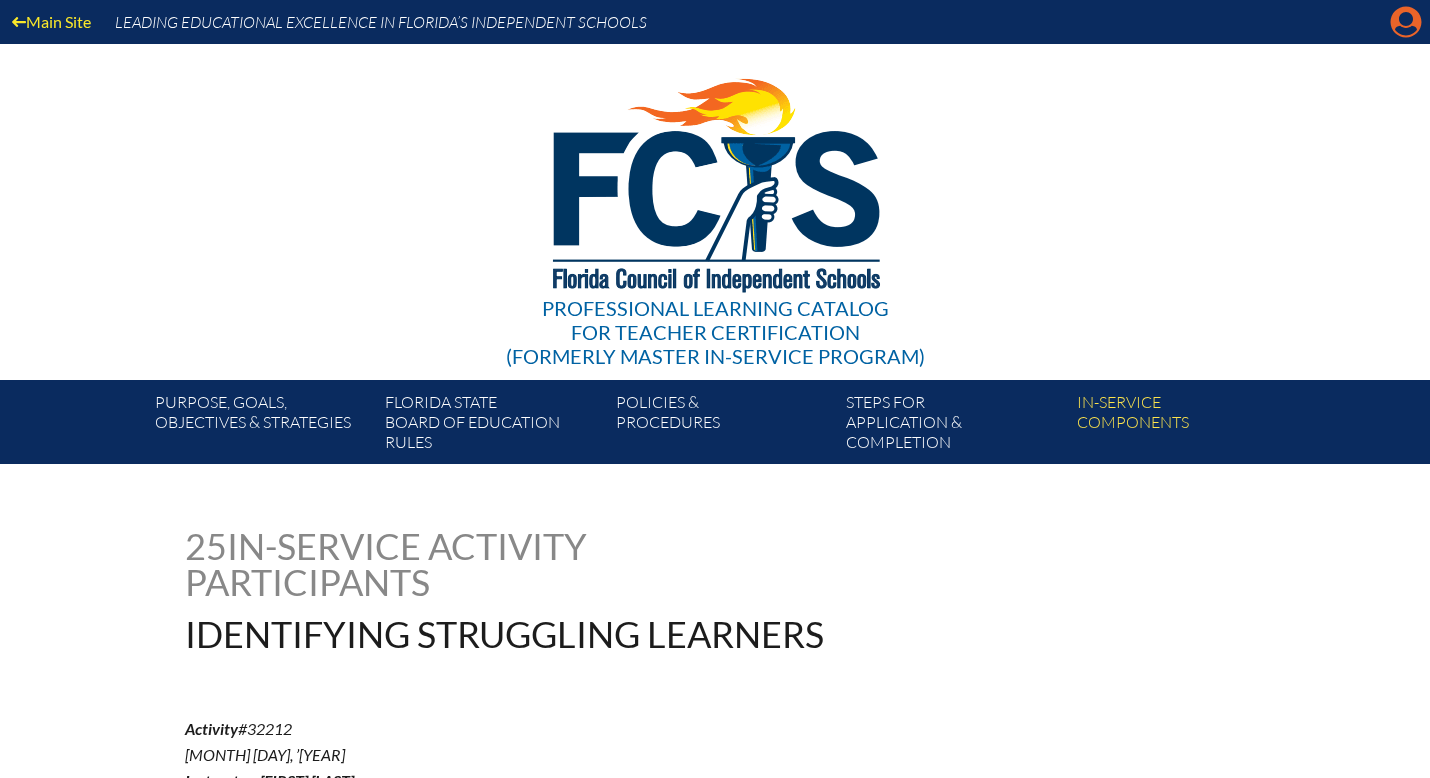 click 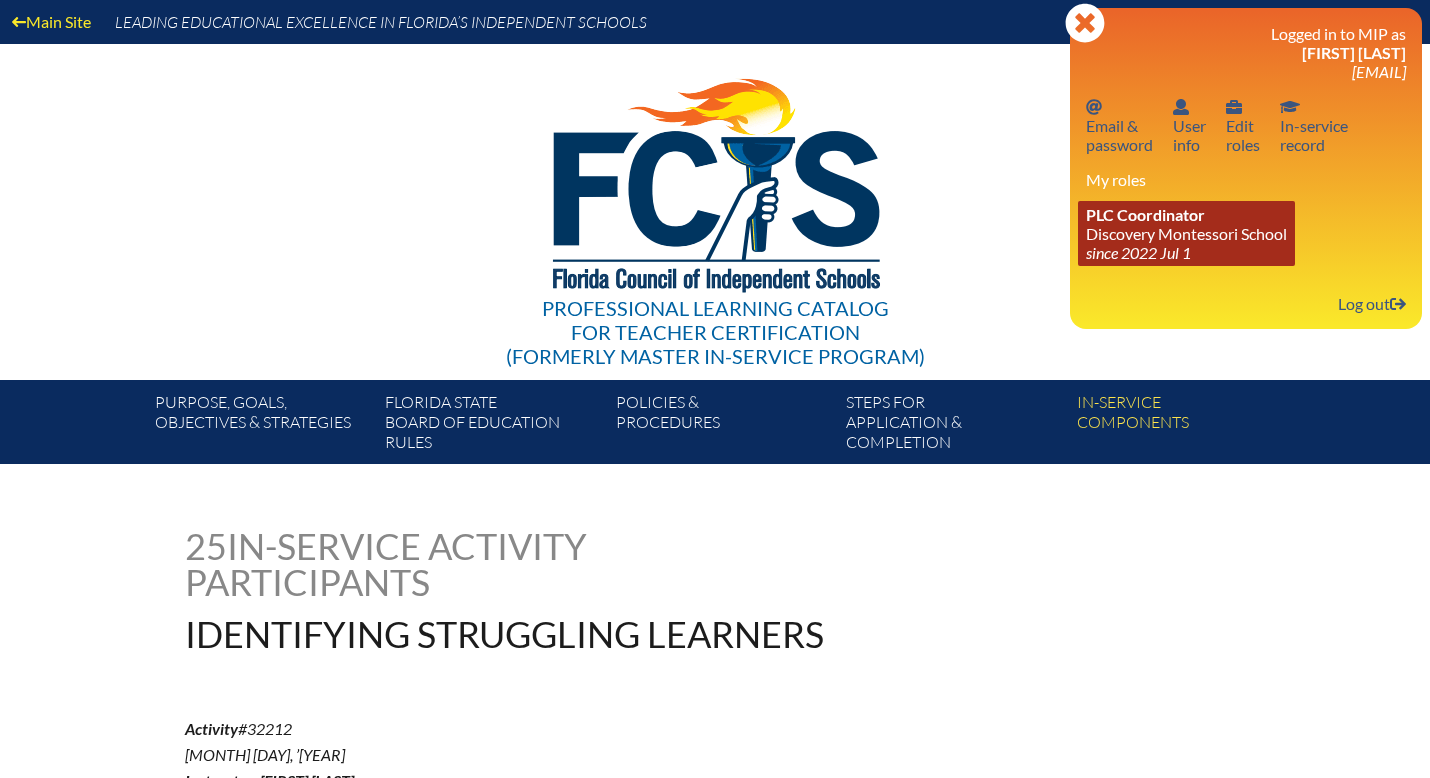 click on "since 2022 Jul 1" at bounding box center [1138, 252] 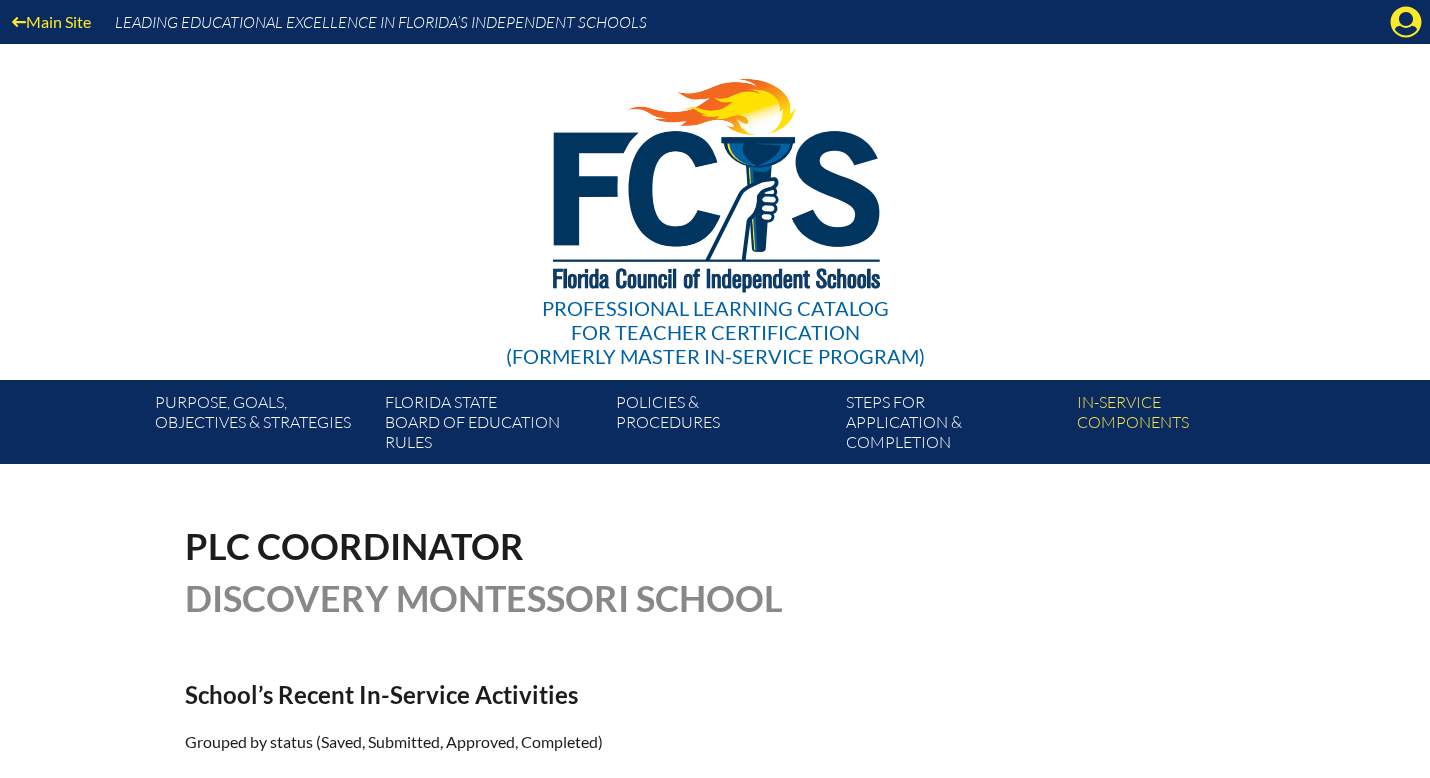 scroll, scrollTop: 0, scrollLeft: 0, axis: both 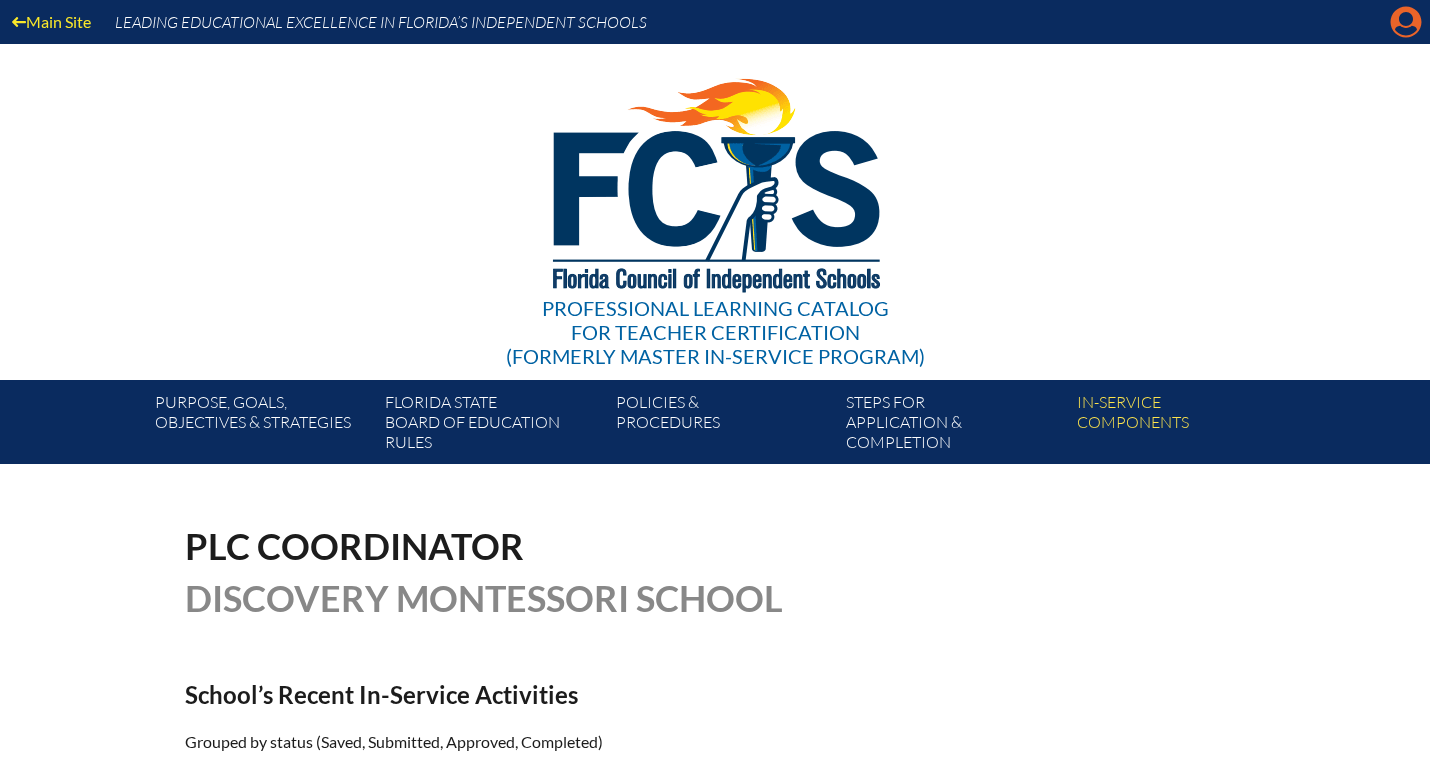 click on "Manage account" 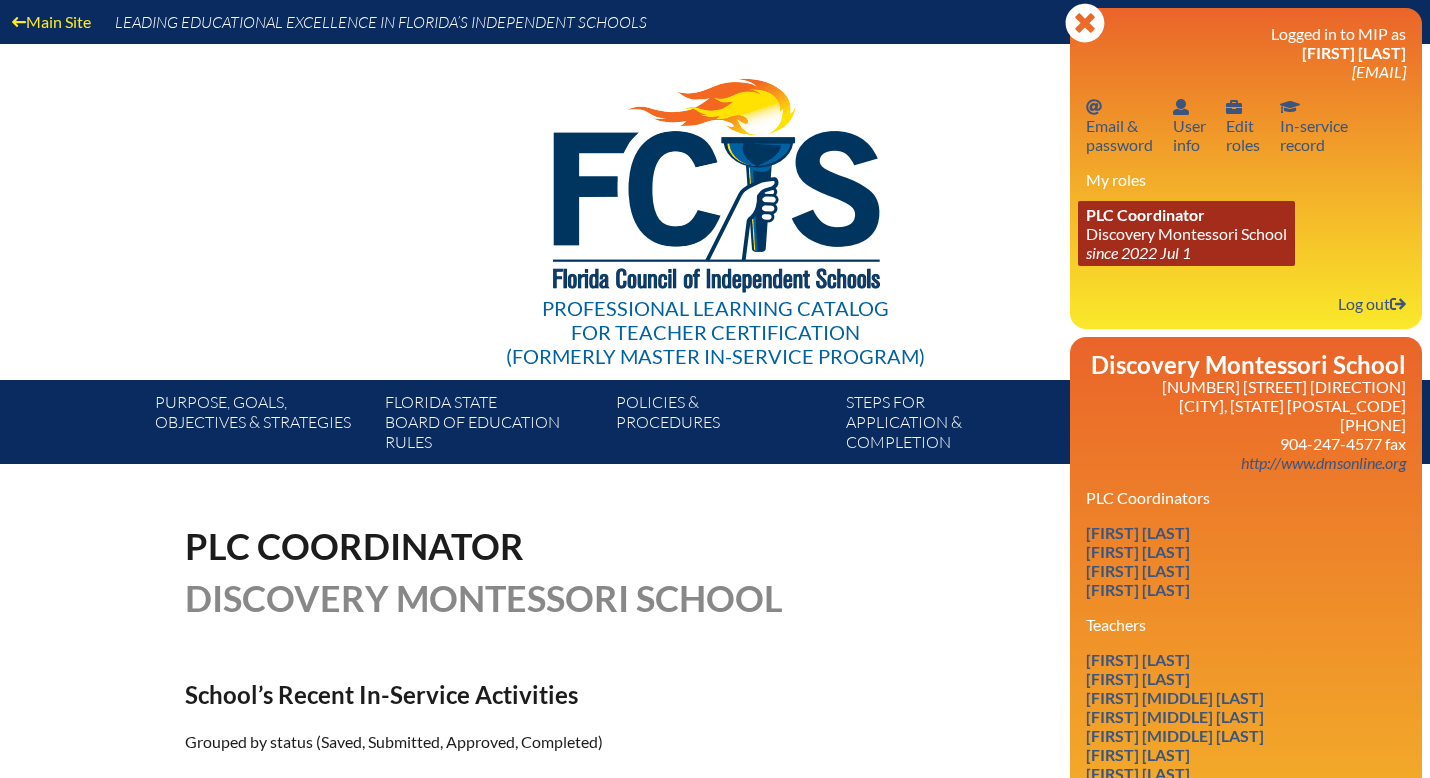 click on "PLC Coordinator
Discovery Montessori School
since 2022 Jul 1" at bounding box center (1186, 233) 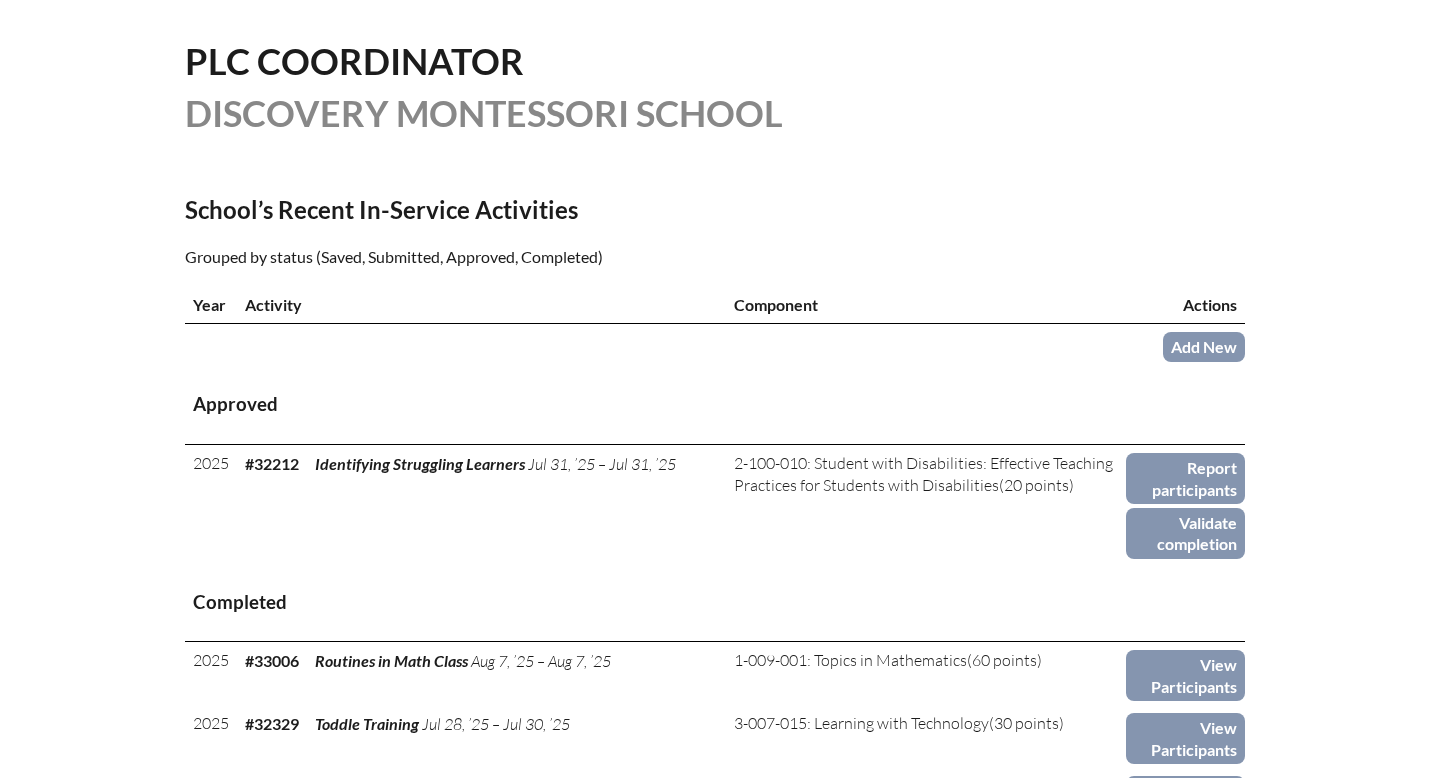 scroll, scrollTop: 488, scrollLeft: 0, axis: vertical 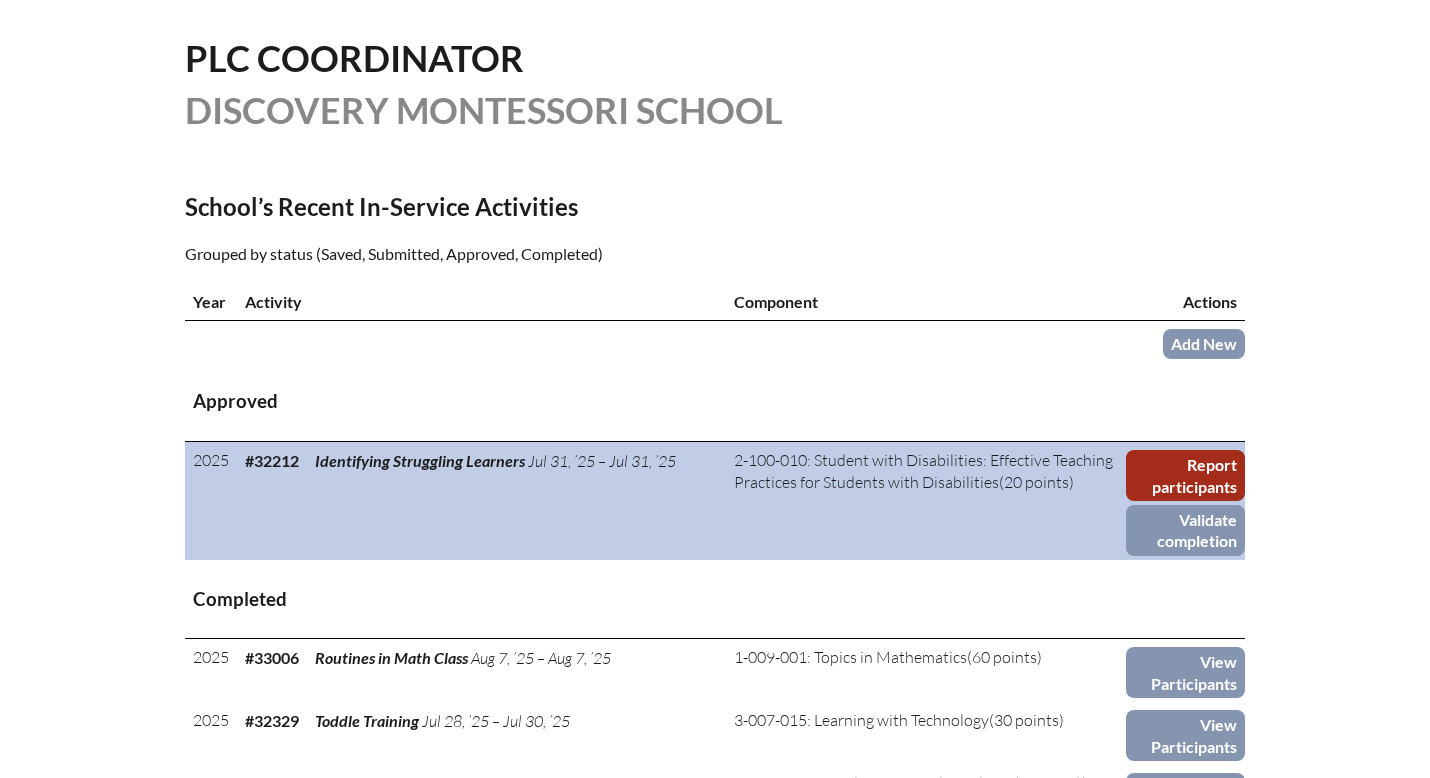 click on "Report participants" at bounding box center [1186, 475] 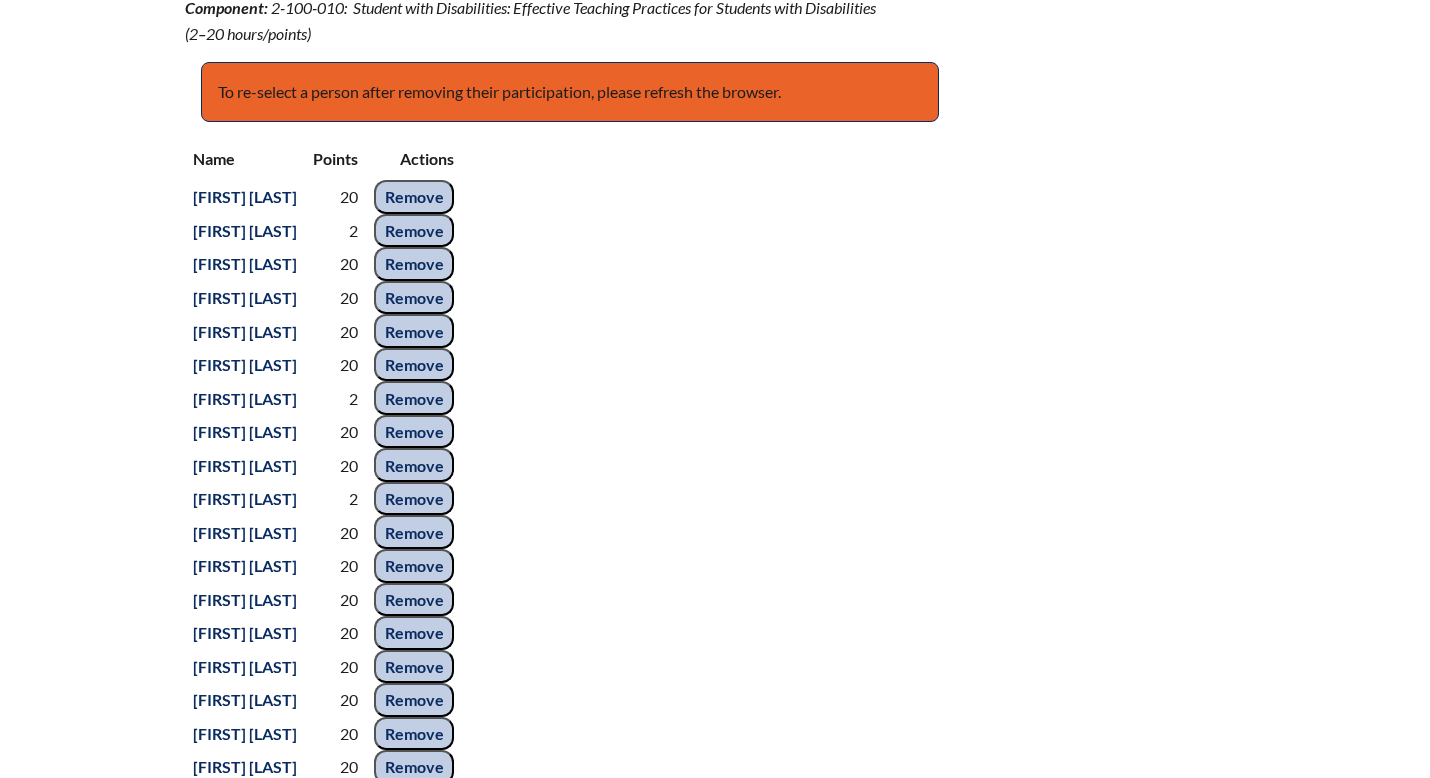scroll, scrollTop: 806, scrollLeft: 0, axis: vertical 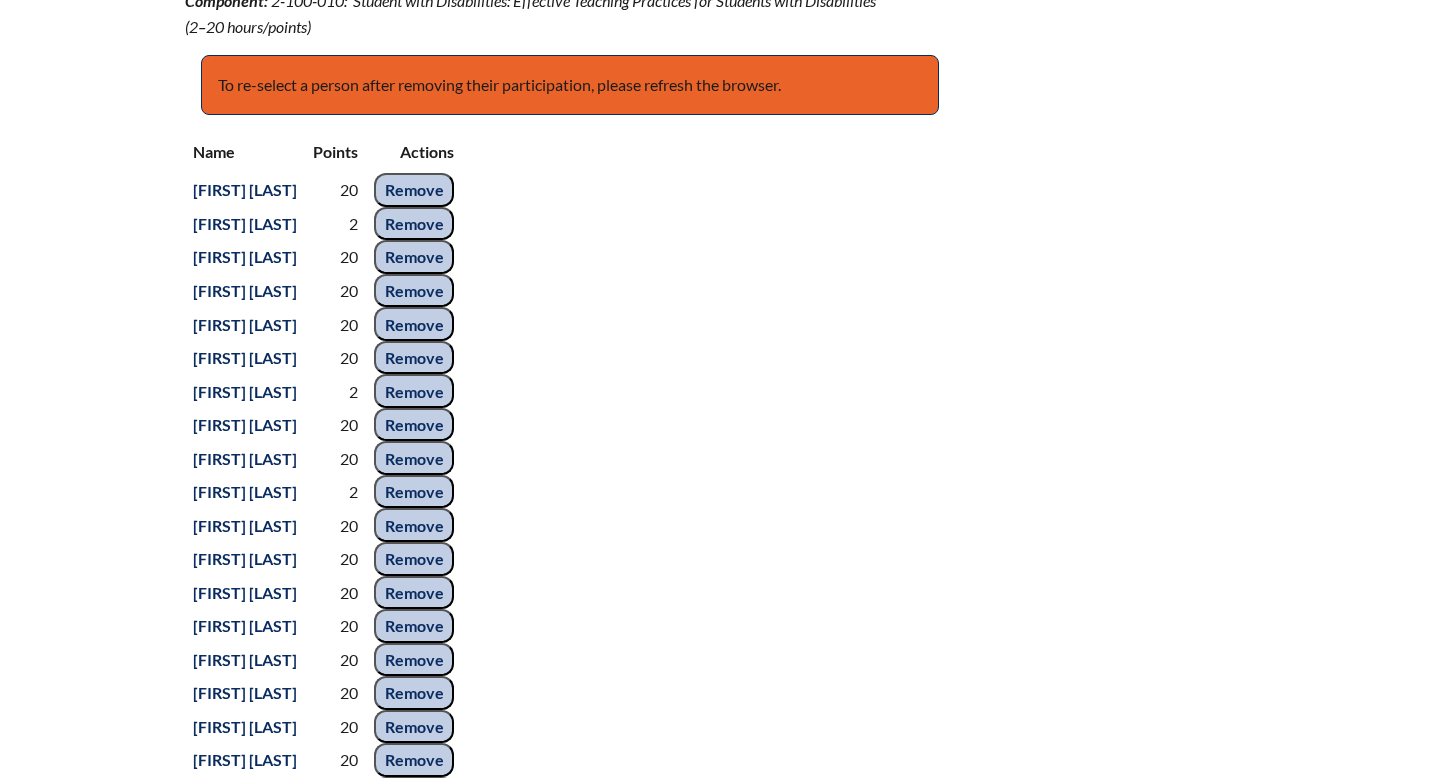 click on "Remove" at bounding box center [414, 224] 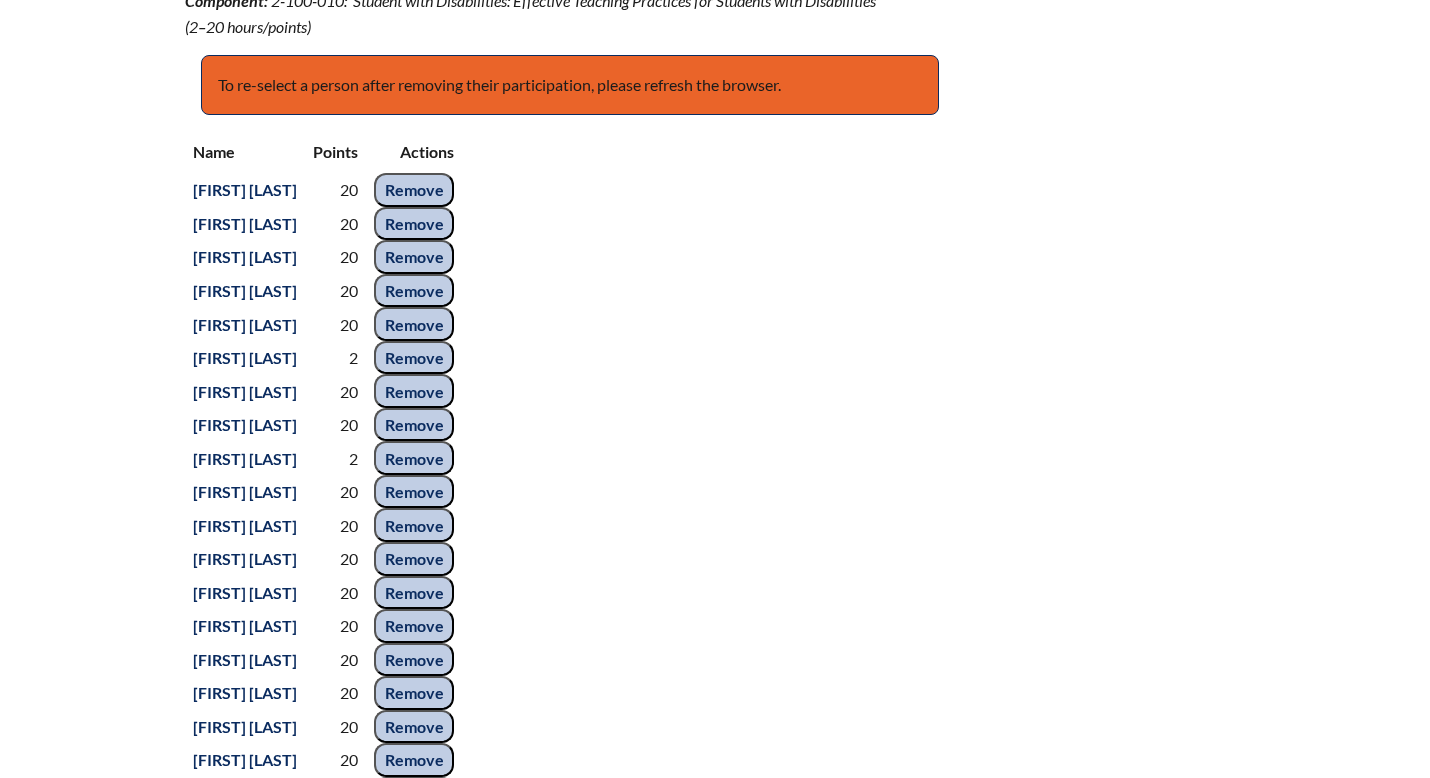 click on "Remove" at bounding box center [414, 358] 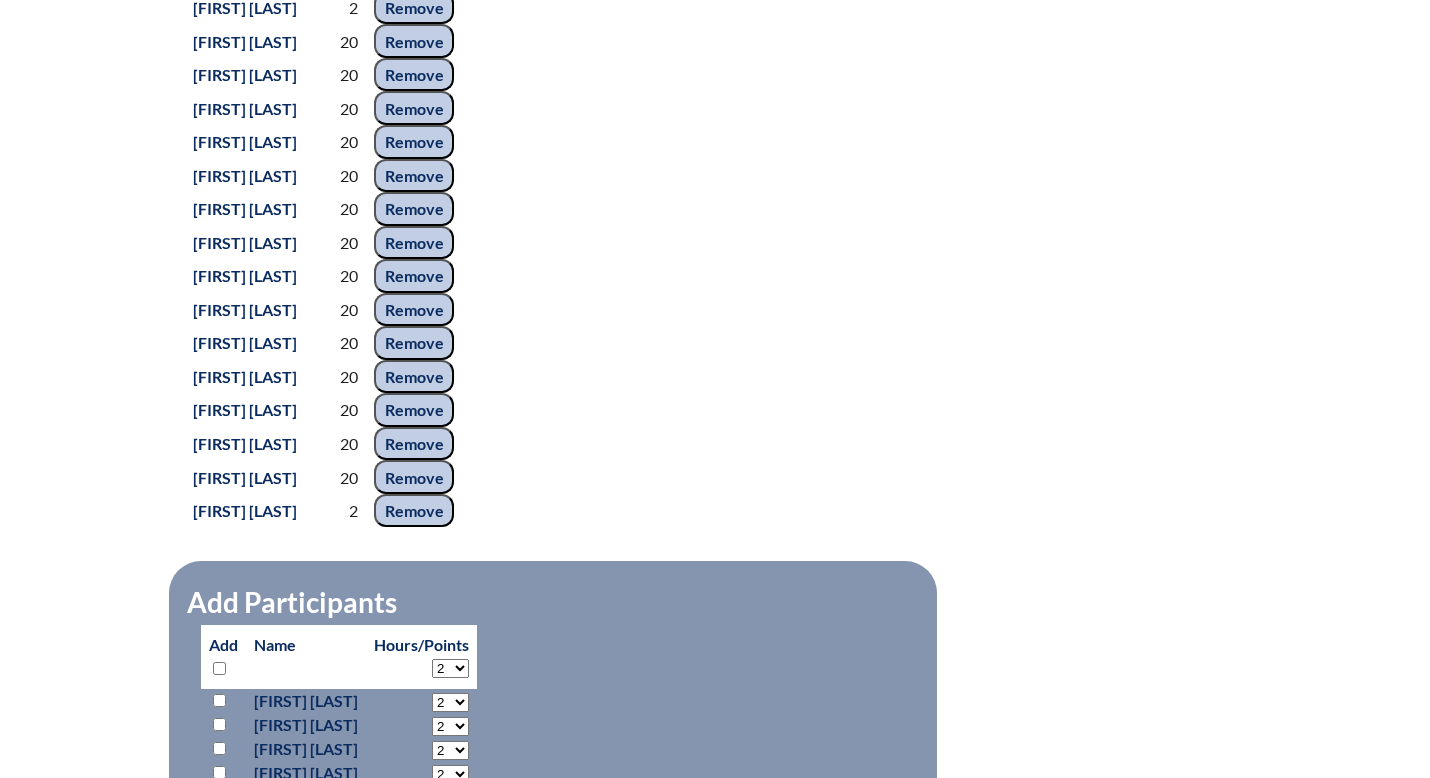 scroll, scrollTop: 1224, scrollLeft: 0, axis: vertical 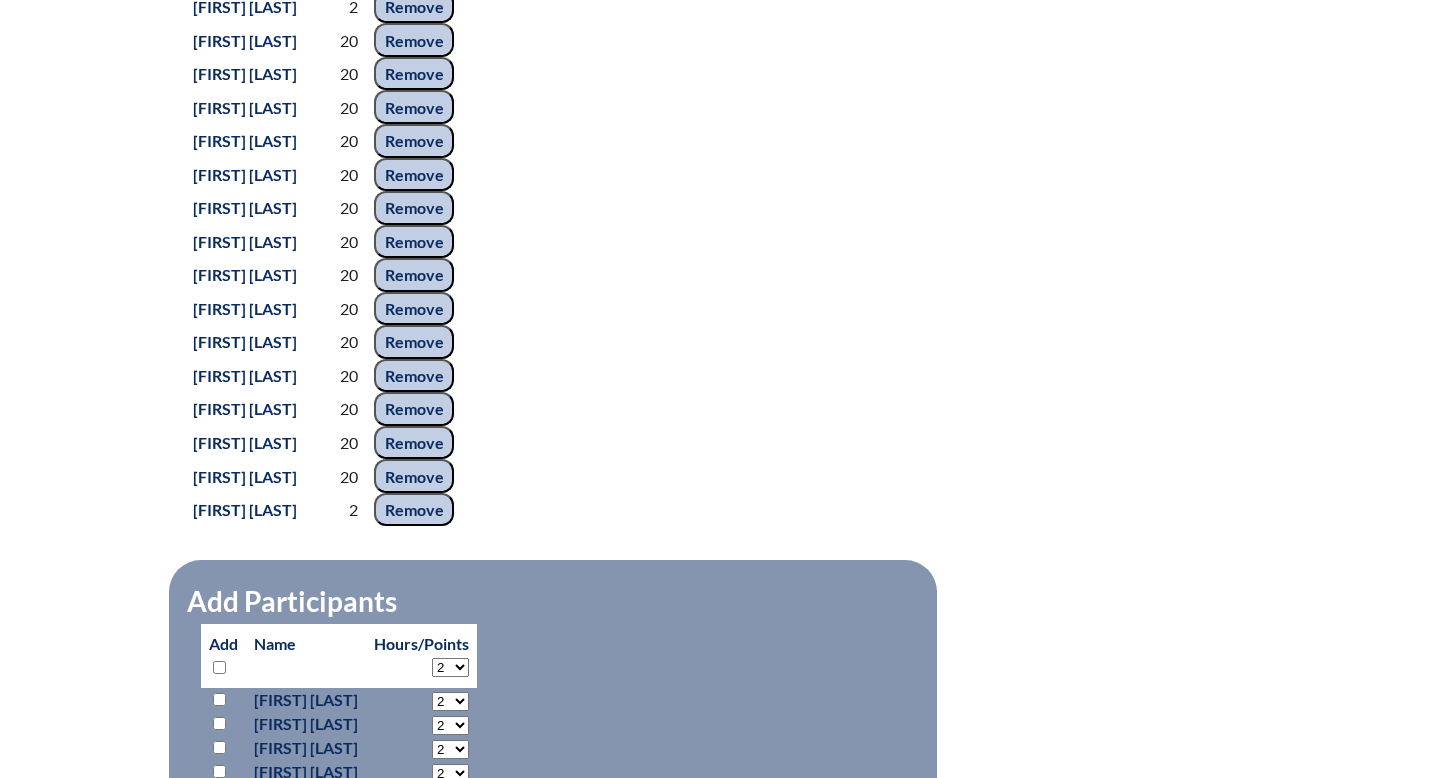 click on "Remove" at bounding box center [414, 510] 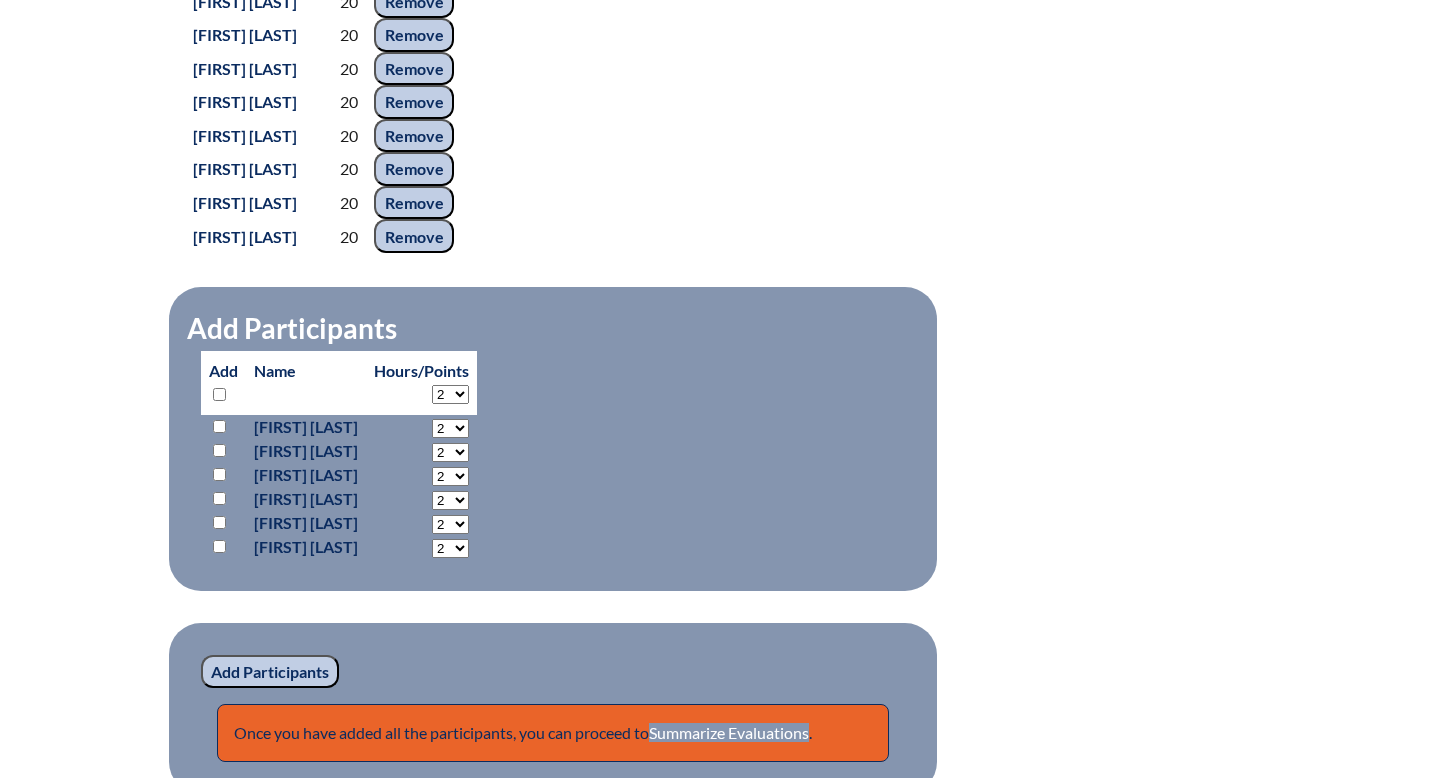 scroll, scrollTop: 1557, scrollLeft: 0, axis: vertical 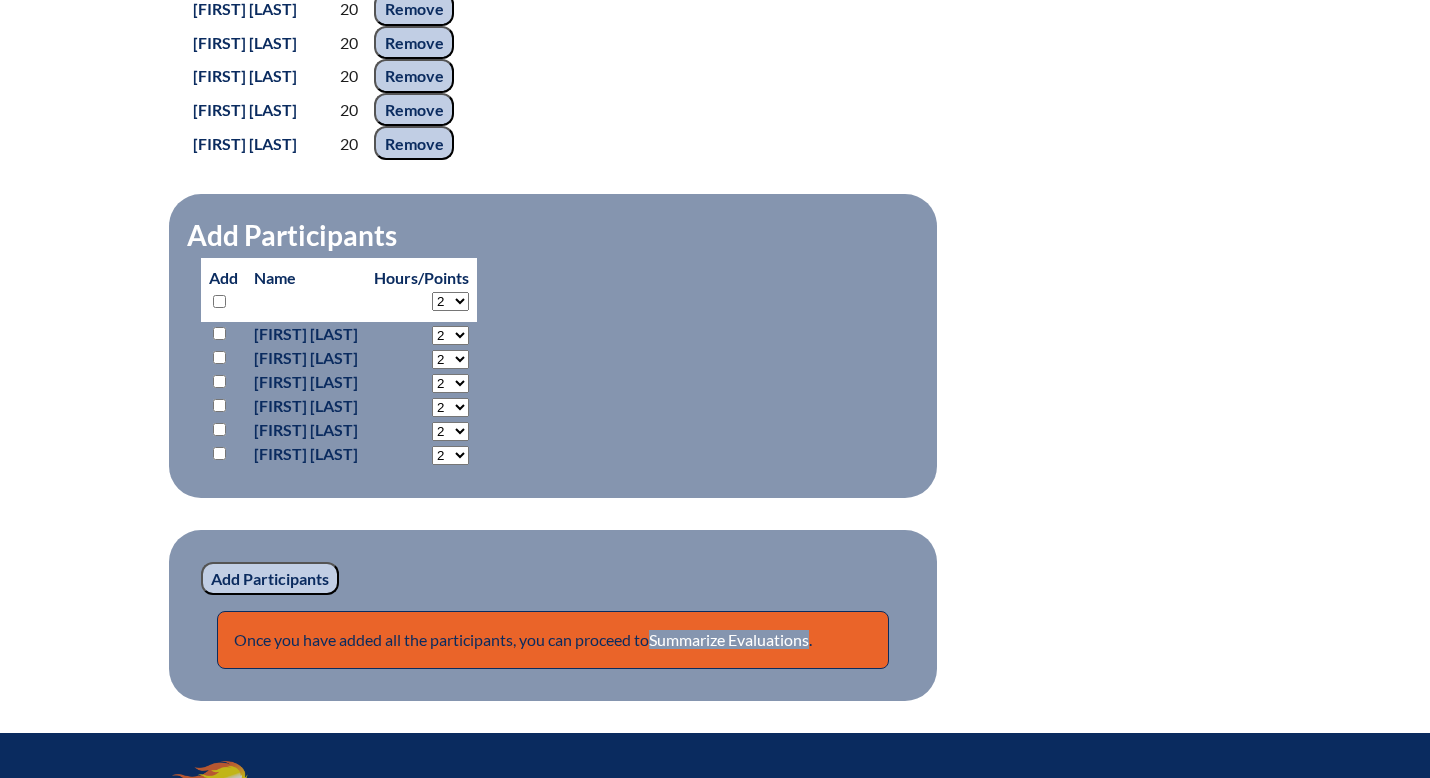 click on "Add Participants" at bounding box center [270, 579] 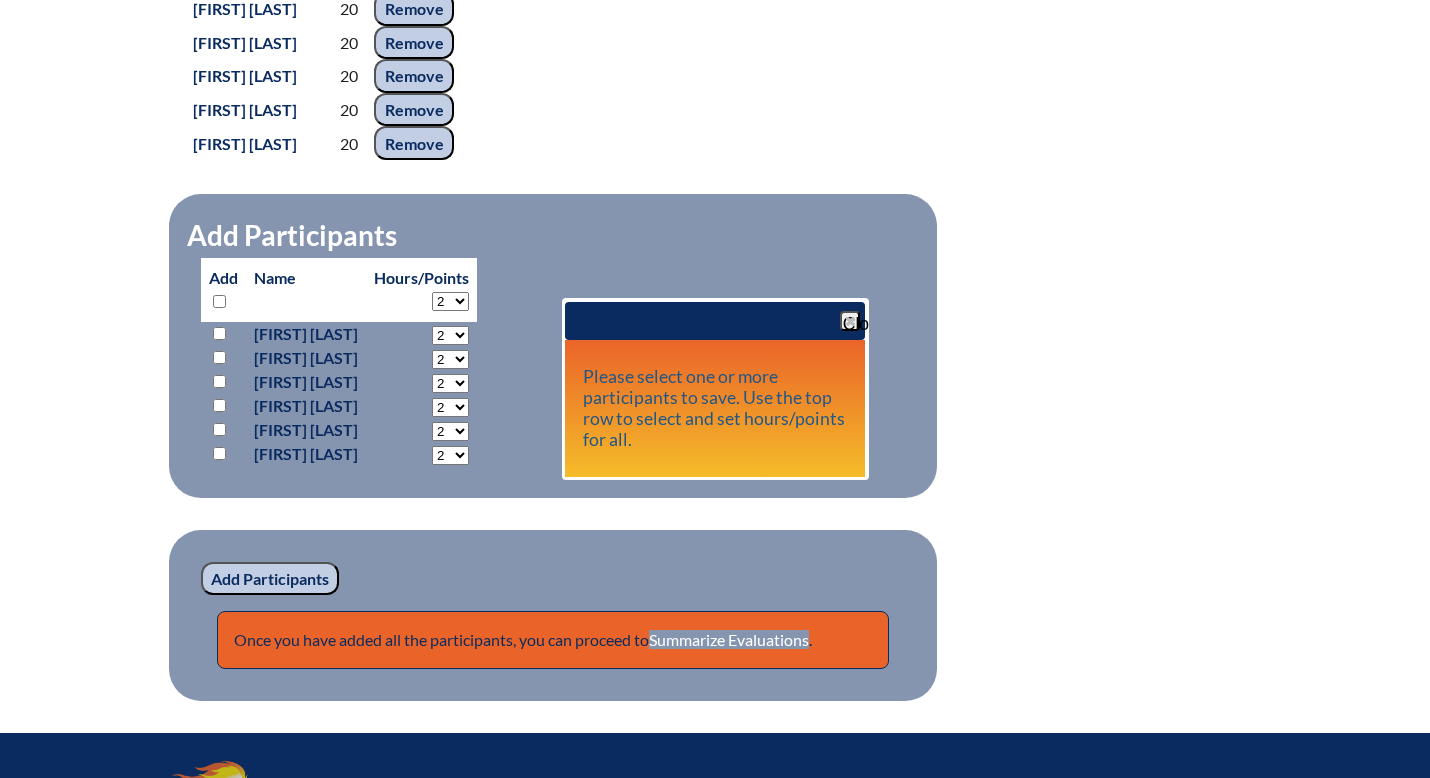 click on "identifying-struggling-learners--689372e8a22e90.97485761
25
In-service Activity Participants
Identifying Struggling Learners
Activity  #32212
Jul 31, ’25
Instructor:   Naomi Kaplan
Component:
2-100-010:  Student with Disabilities: Effective Teaching Practices for Students with Disabilities
(2–20 hours/points)
To re-select a person after removing their participation, please refresh the browser.
Name
Points
Actions
Cara Baxter Downs
20
Remove
25" at bounding box center (715, -164) 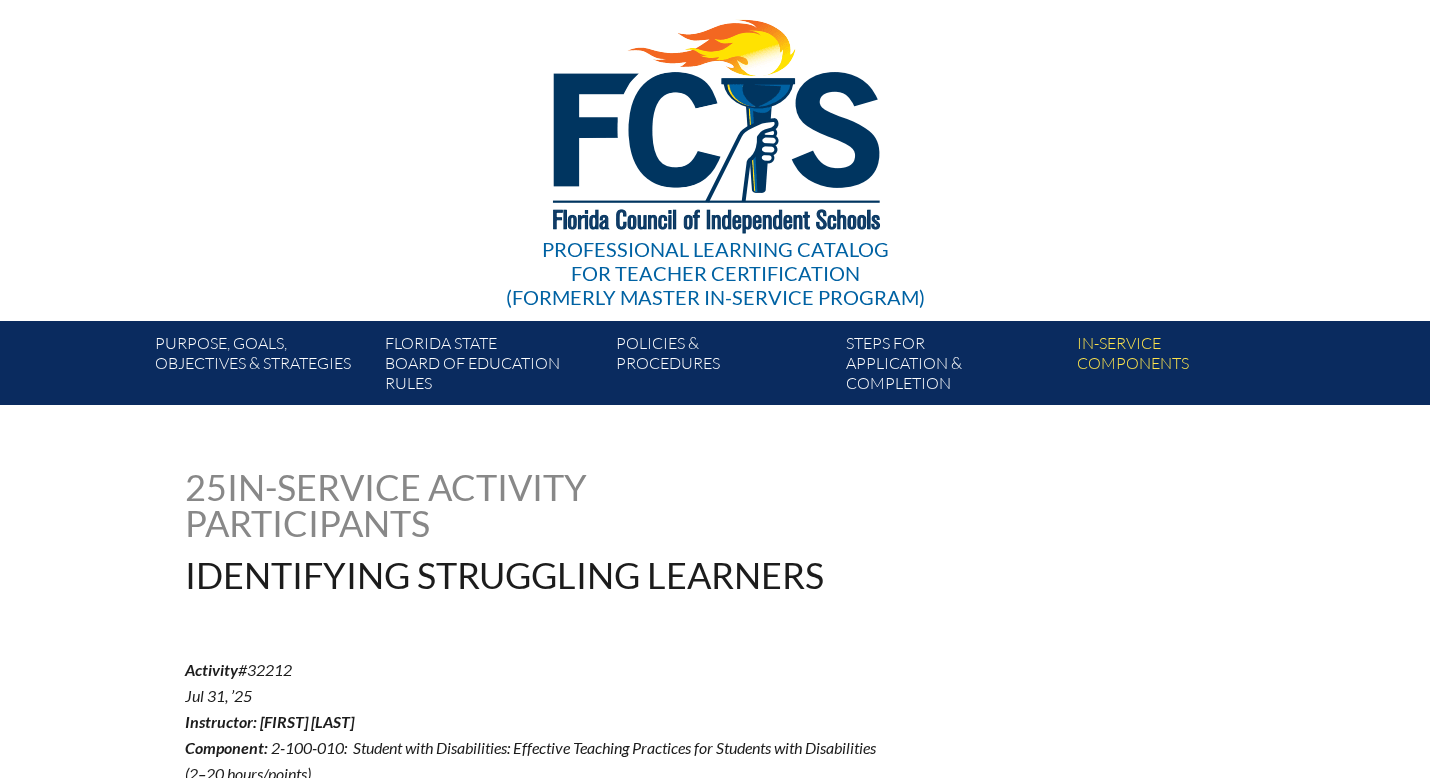 scroll, scrollTop: 0, scrollLeft: 0, axis: both 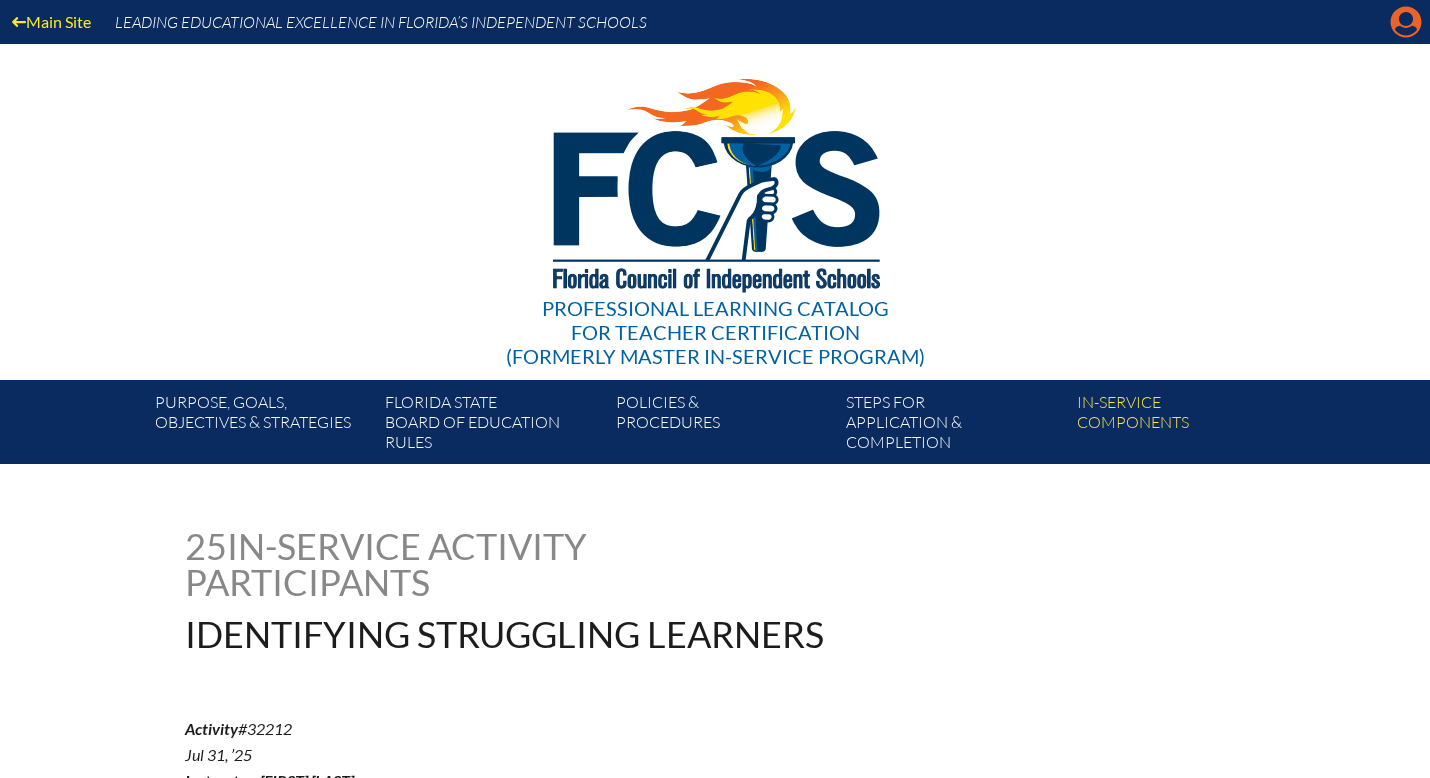 click on "Manage account" 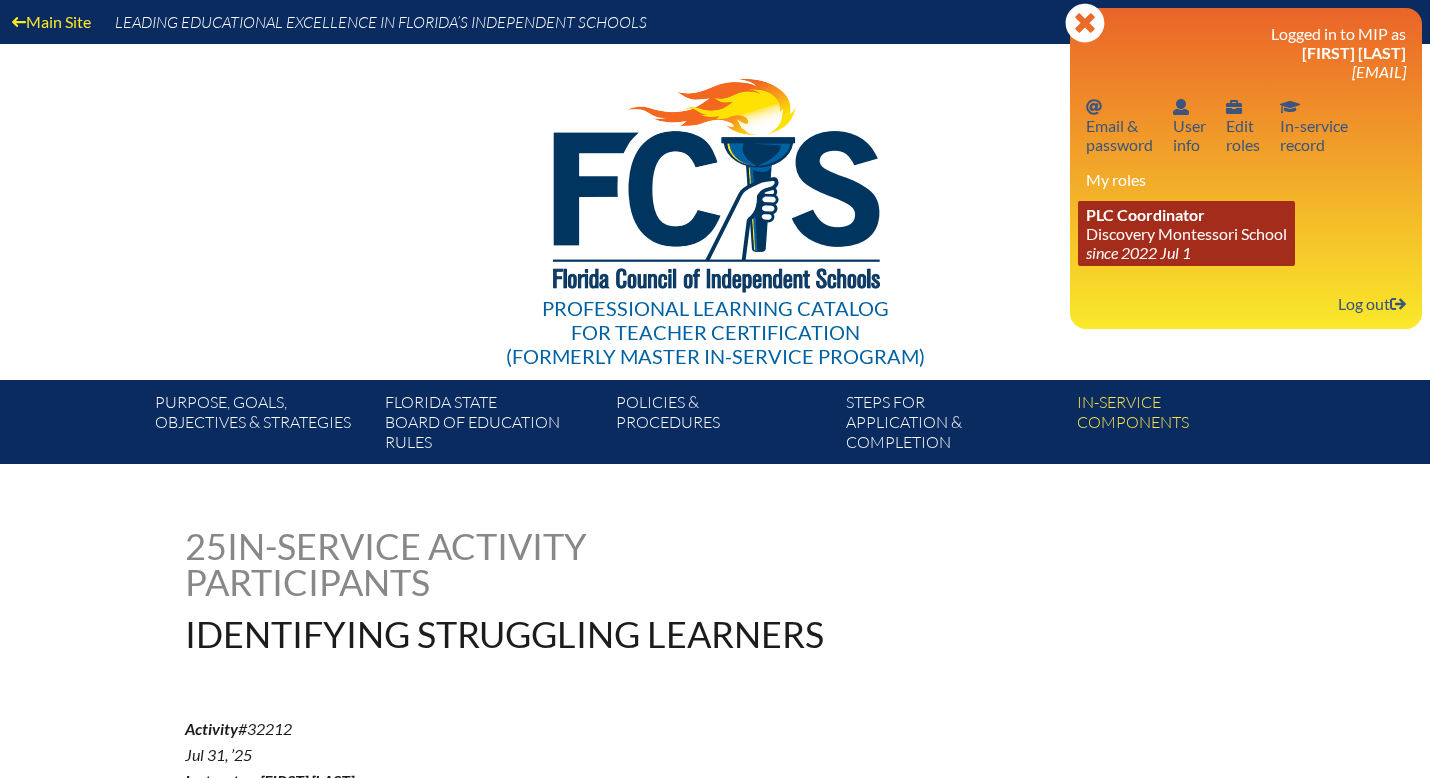 click on "since 2022 Jul 1" at bounding box center (1138, 252) 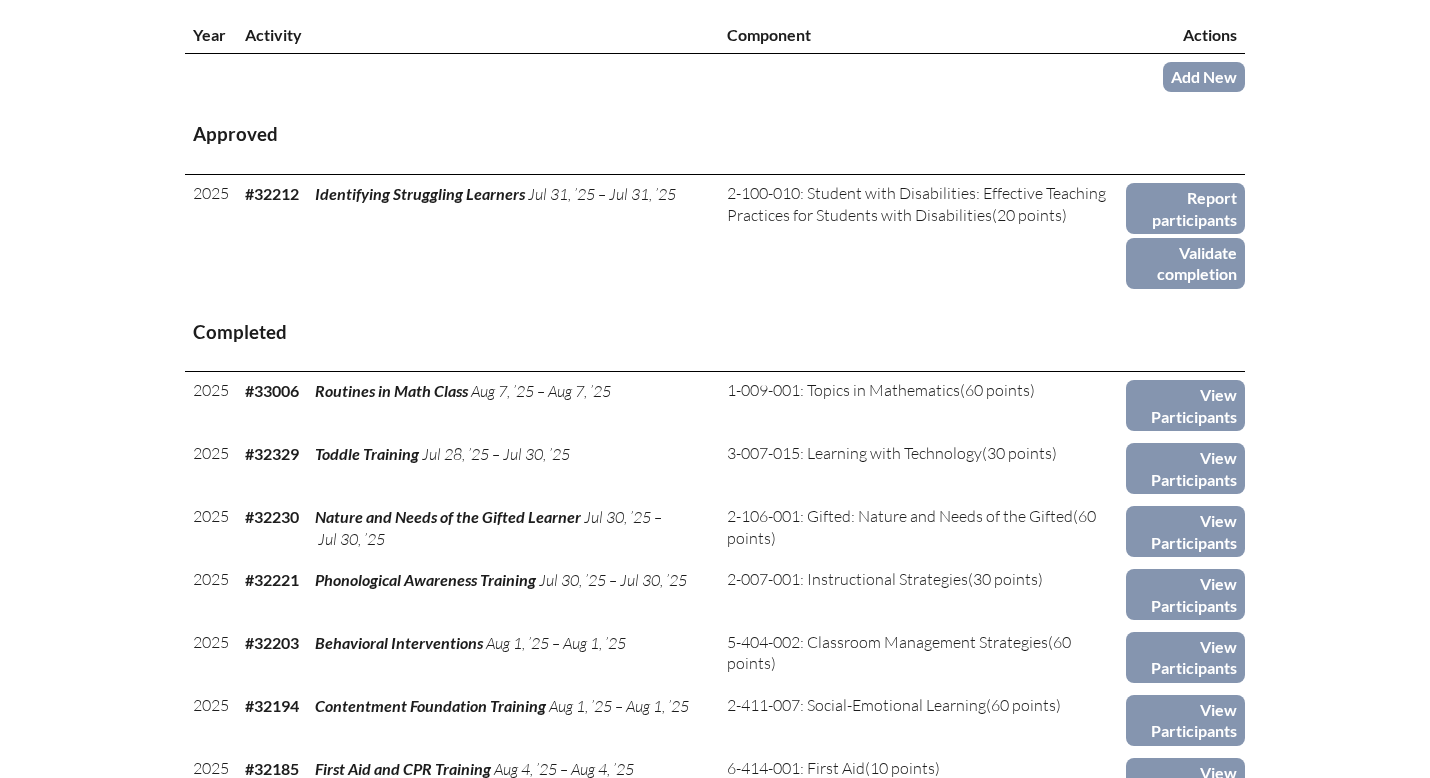 scroll, scrollTop: 749, scrollLeft: 0, axis: vertical 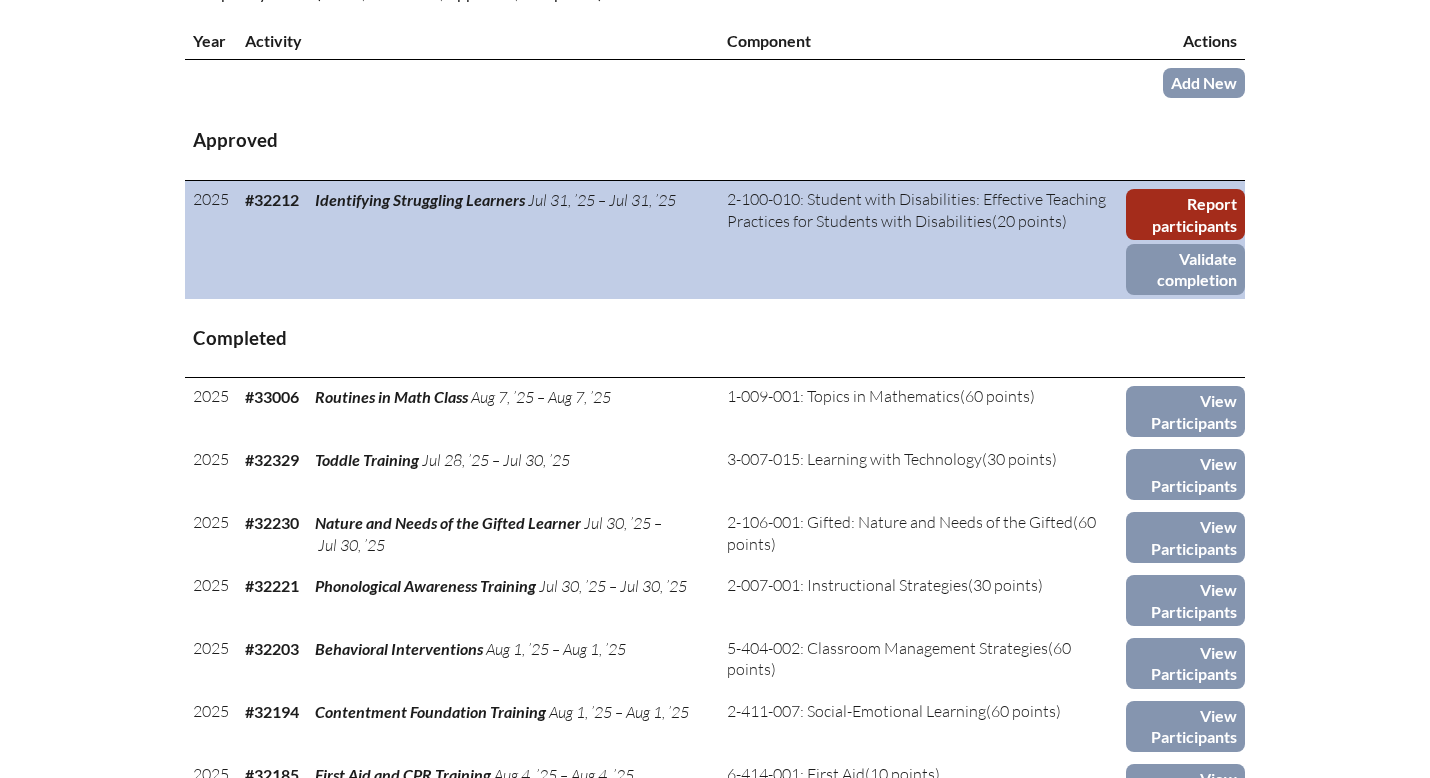 click on "Report participants" at bounding box center (1185, 214) 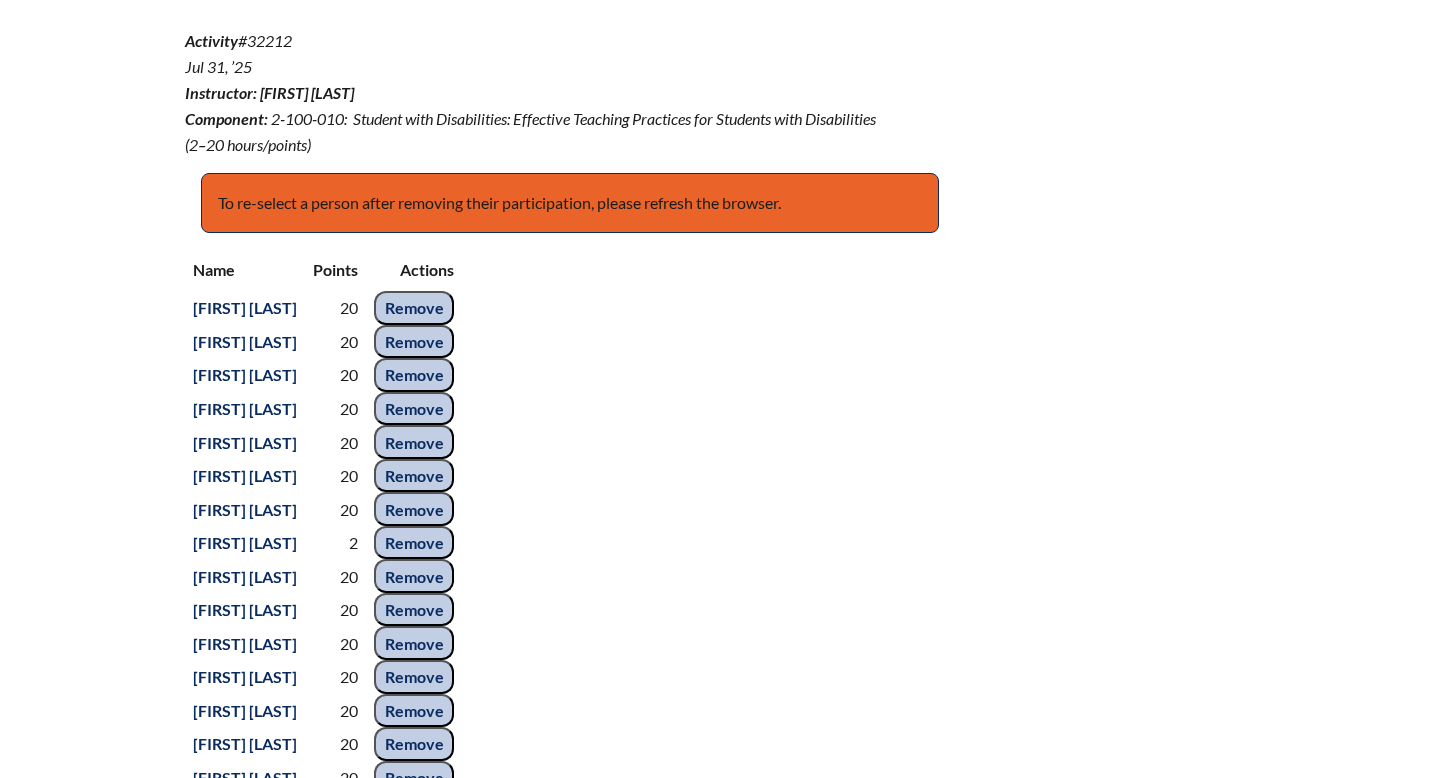scroll, scrollTop: 691, scrollLeft: 0, axis: vertical 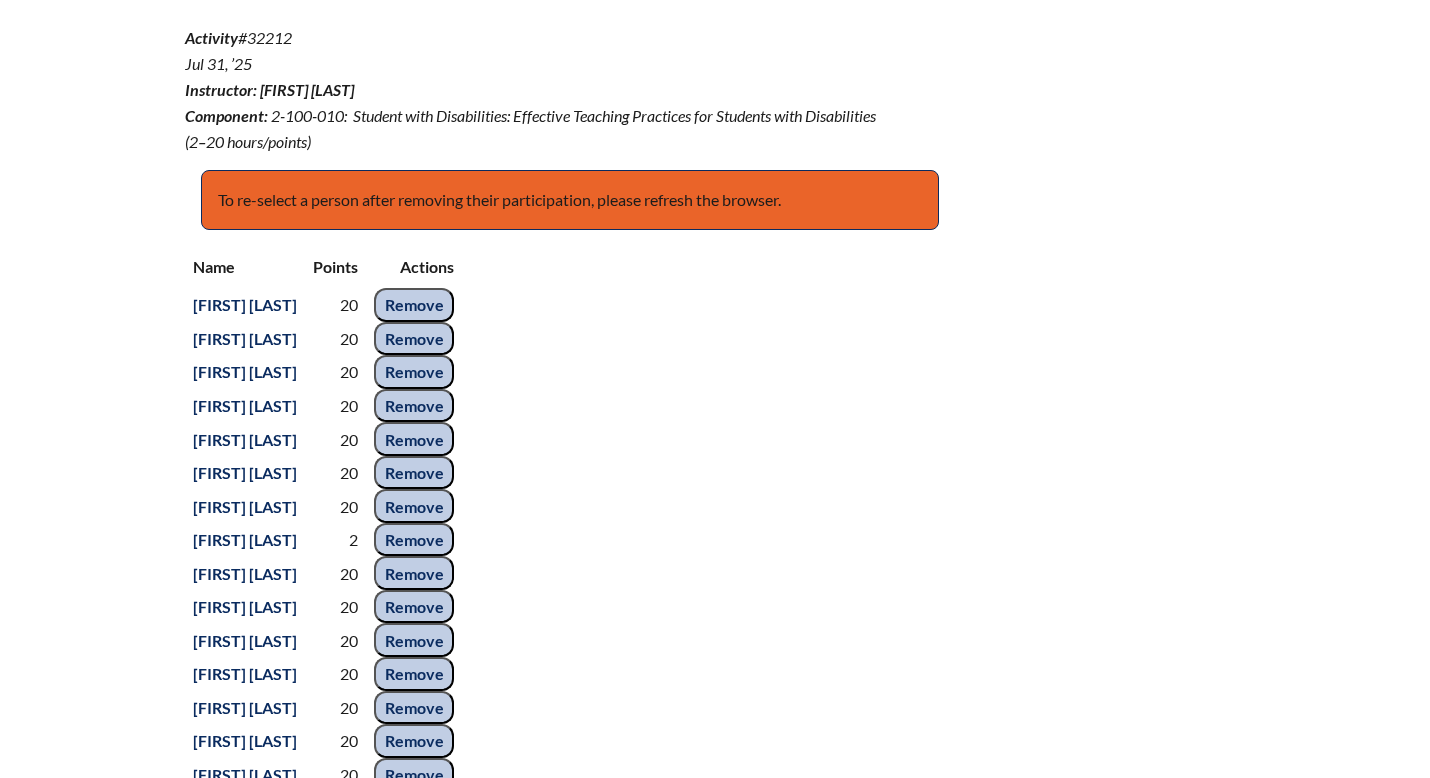 click on "Remove" at bounding box center (414, 540) 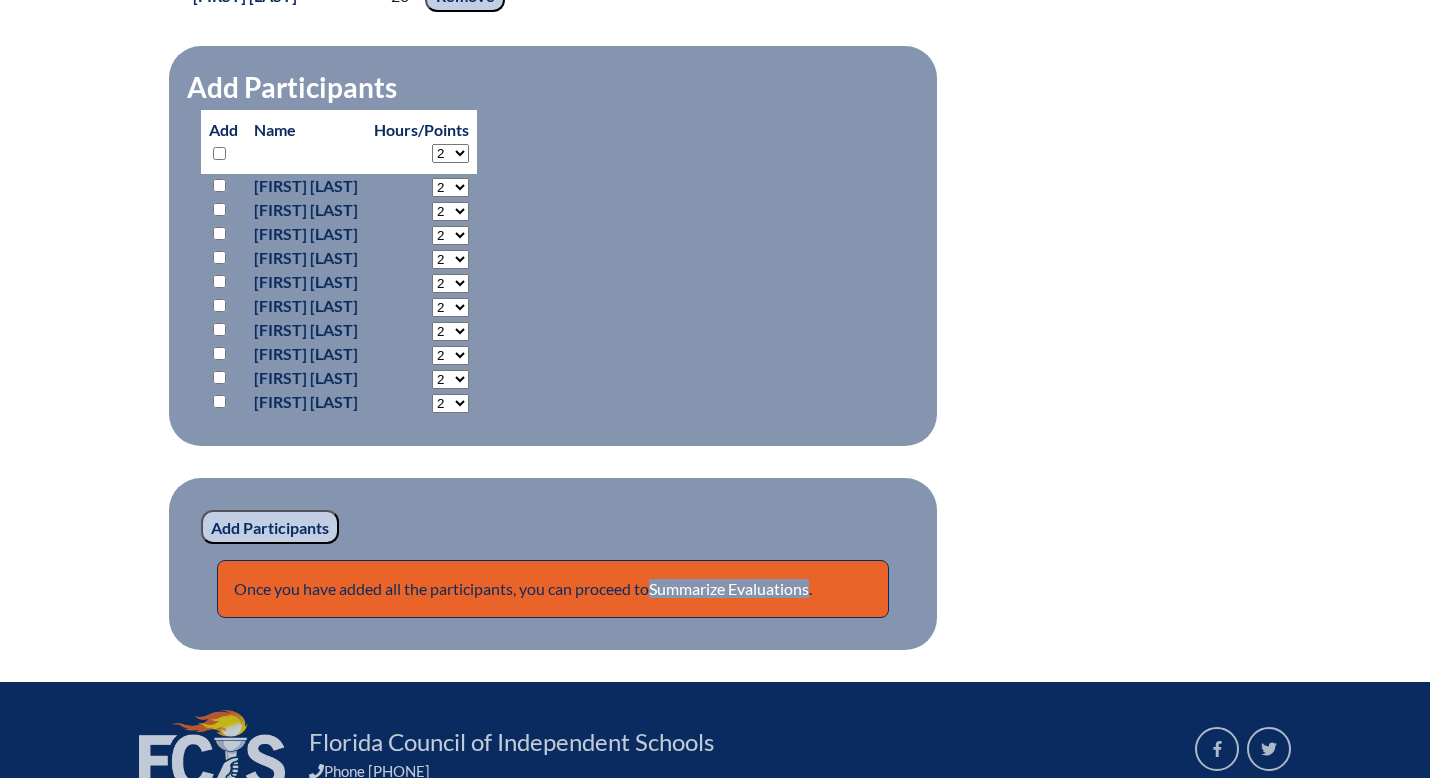 scroll, scrollTop: 1664, scrollLeft: 0, axis: vertical 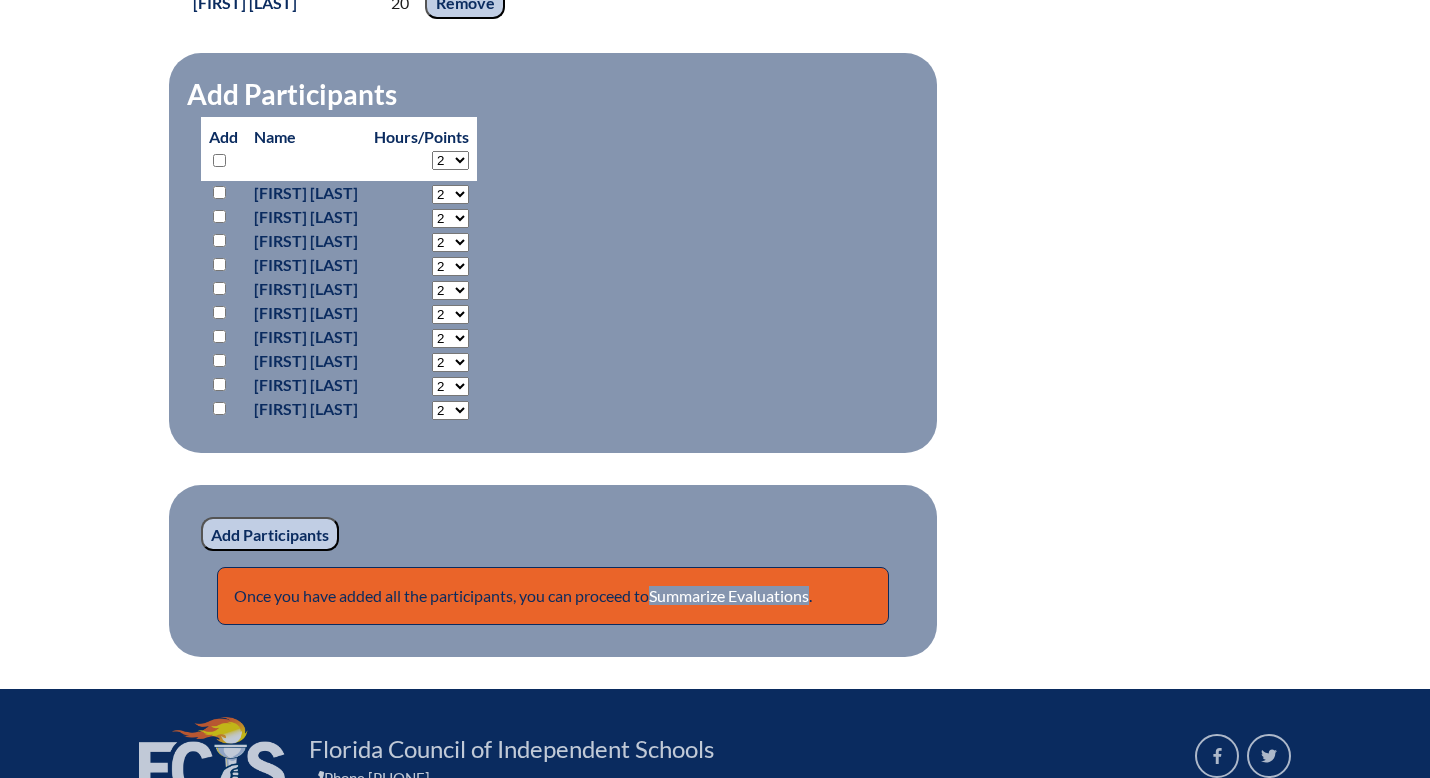 click at bounding box center [219, 192] 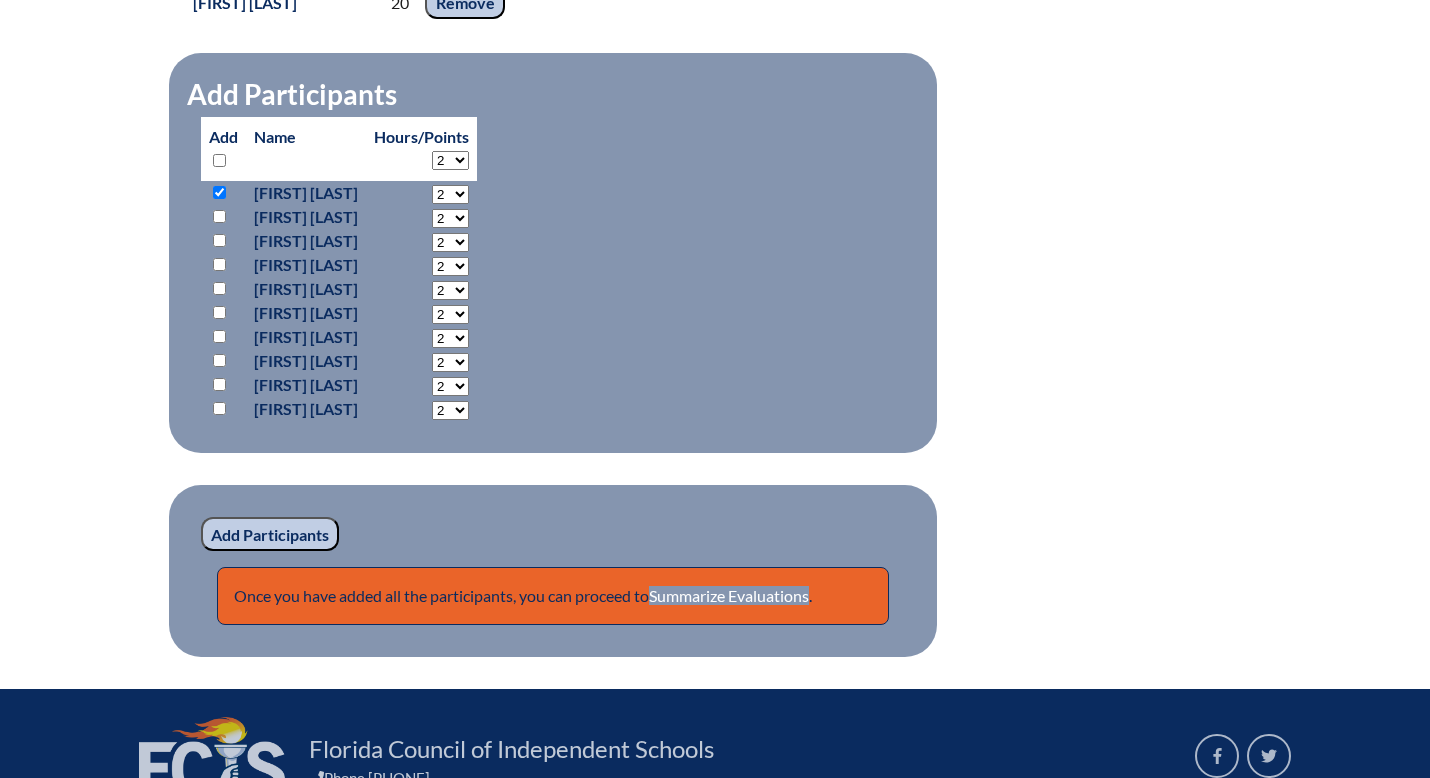 click at bounding box center [219, 312] 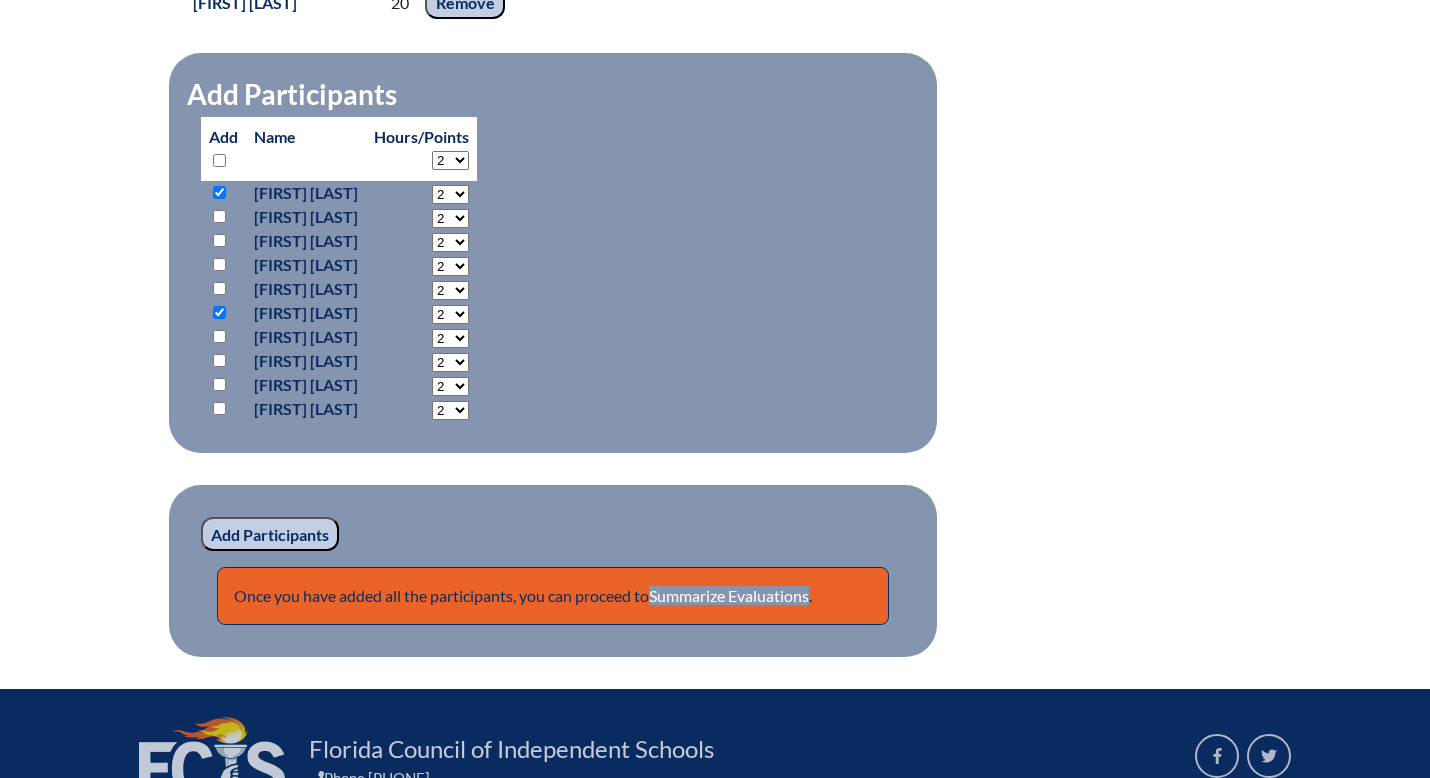 click at bounding box center [219, 408] 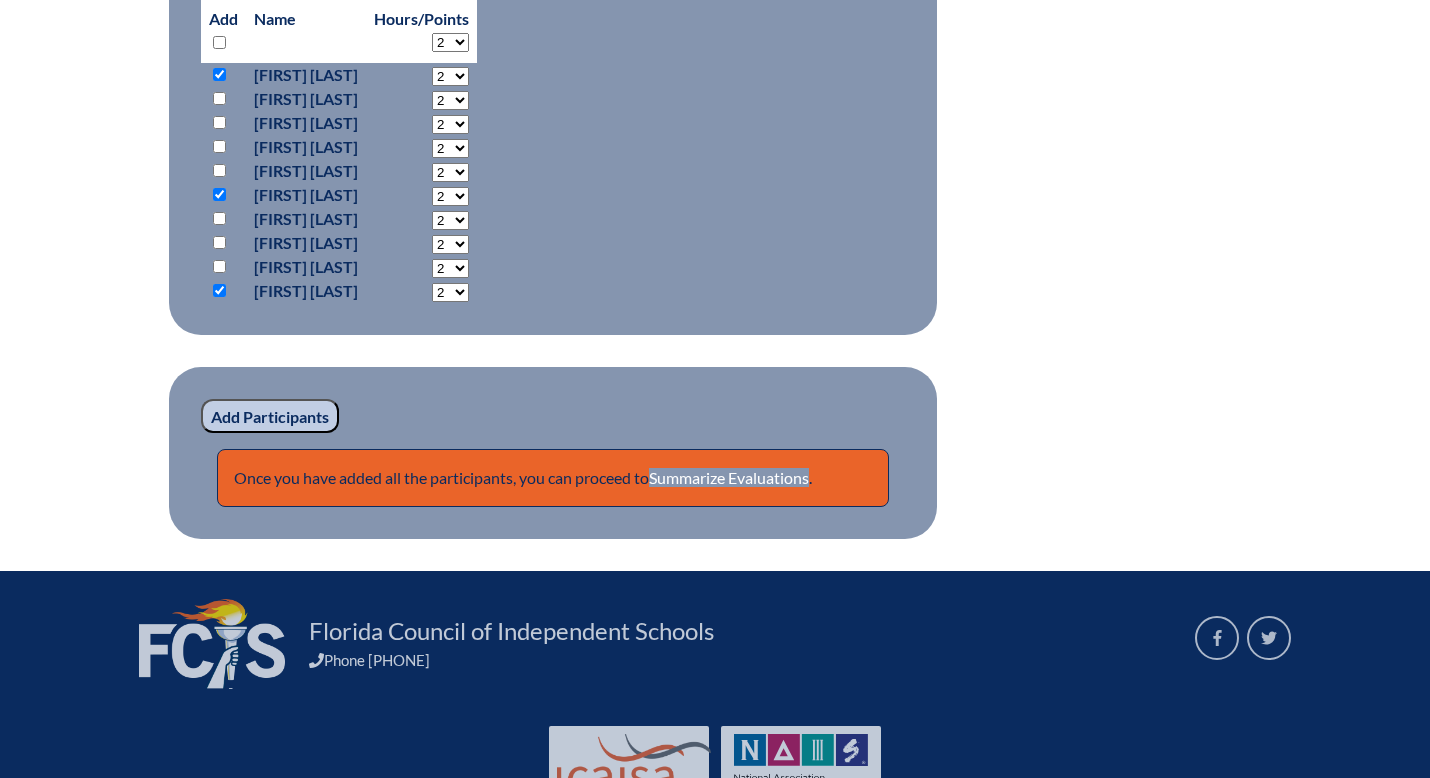 scroll, scrollTop: 1811, scrollLeft: 0, axis: vertical 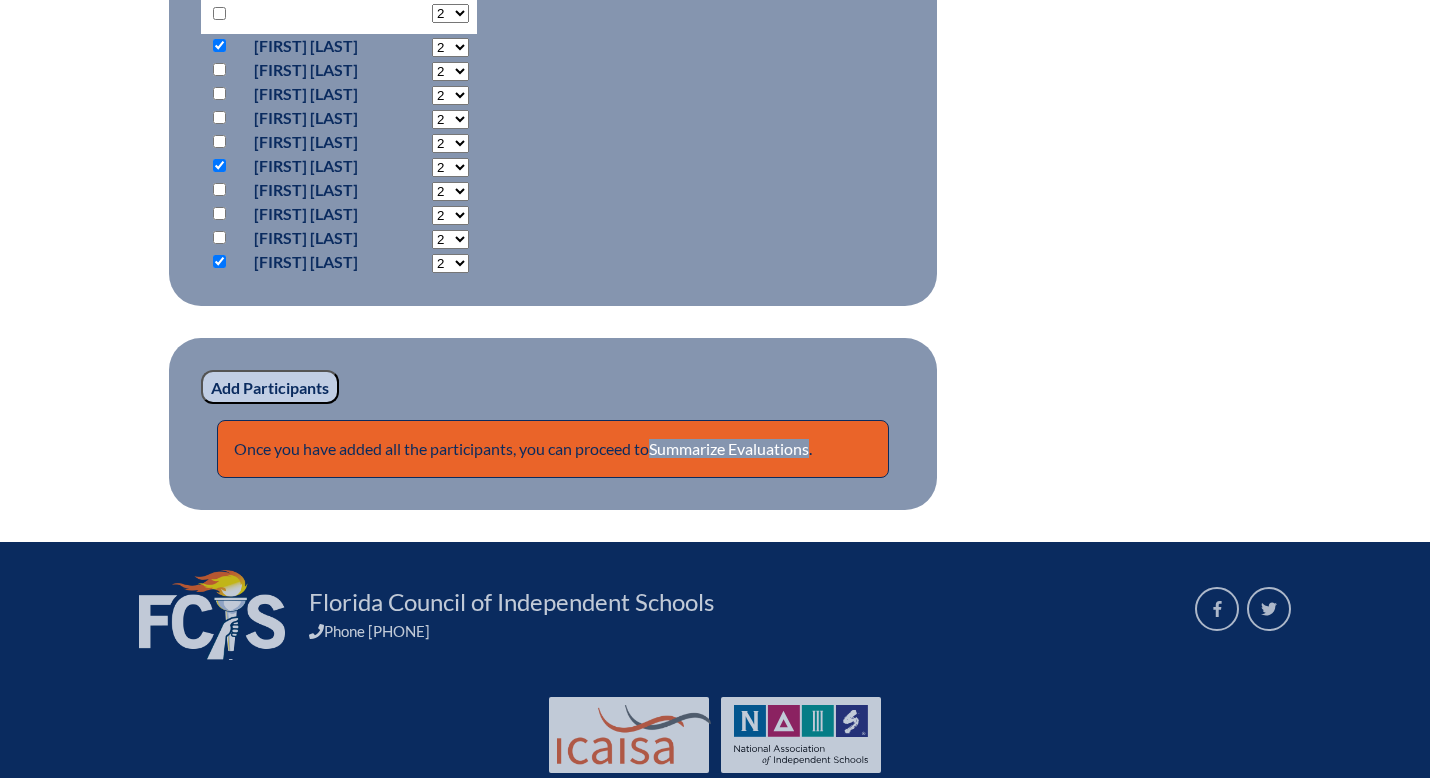 click on "Add Participants" at bounding box center (270, 387) 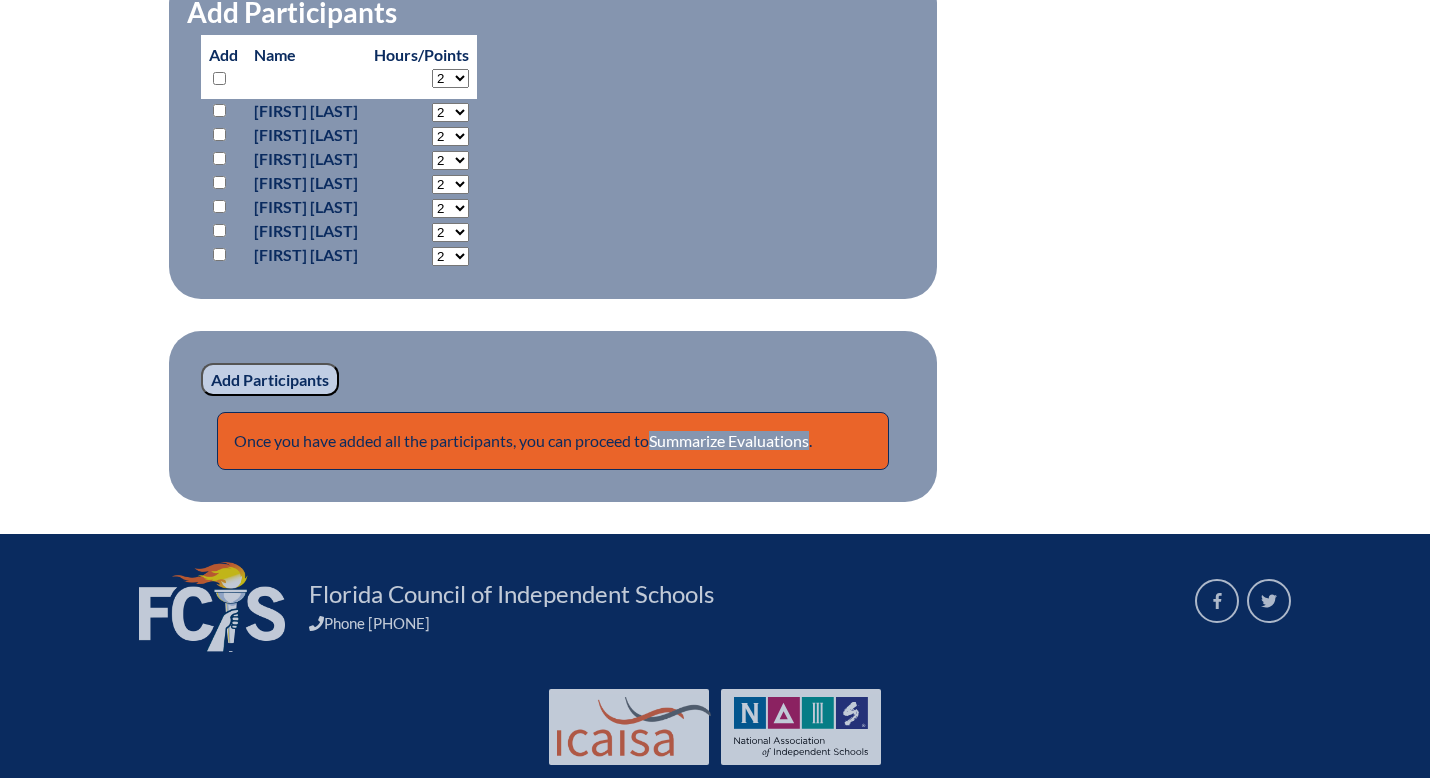 scroll, scrollTop: 1811, scrollLeft: 0, axis: vertical 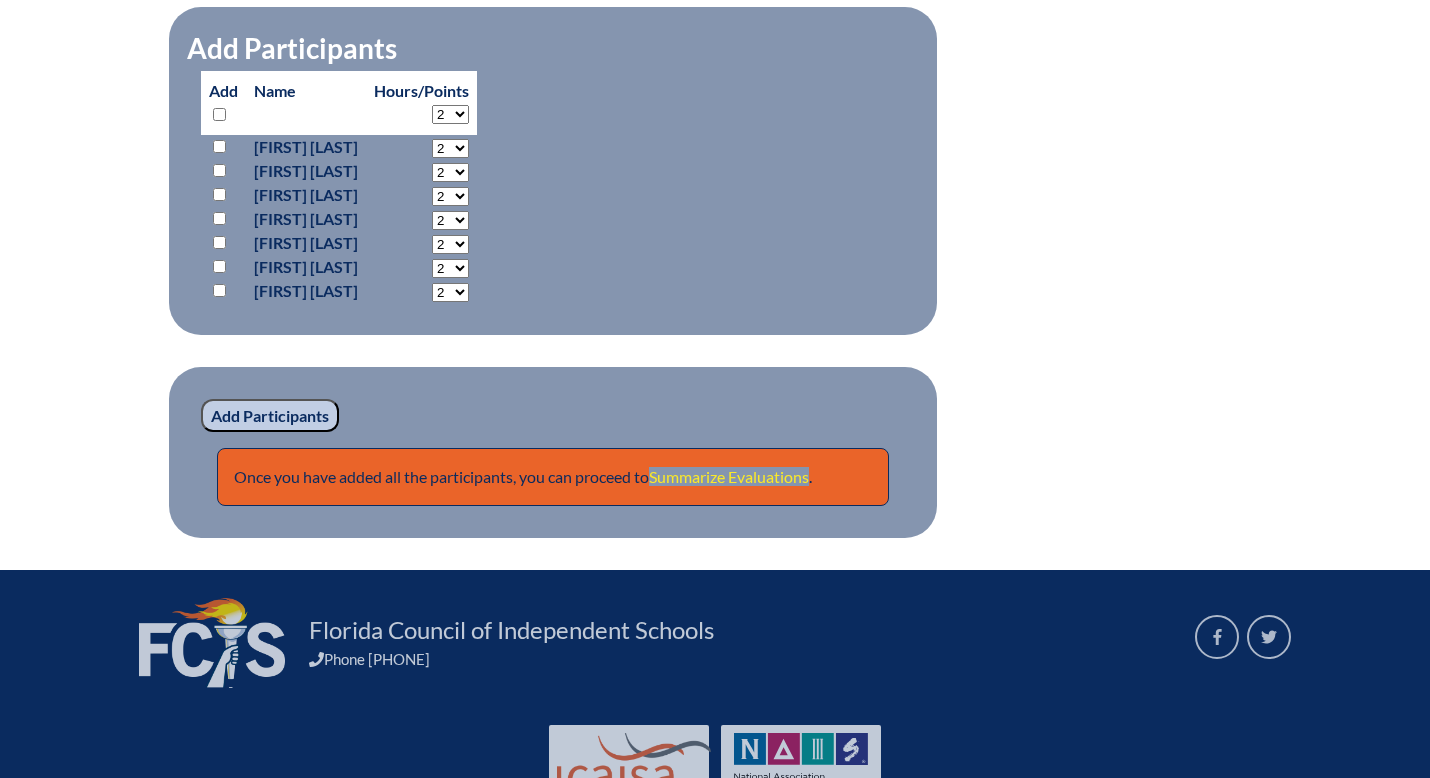click on "Summarize Evaluations" at bounding box center (729, 476) 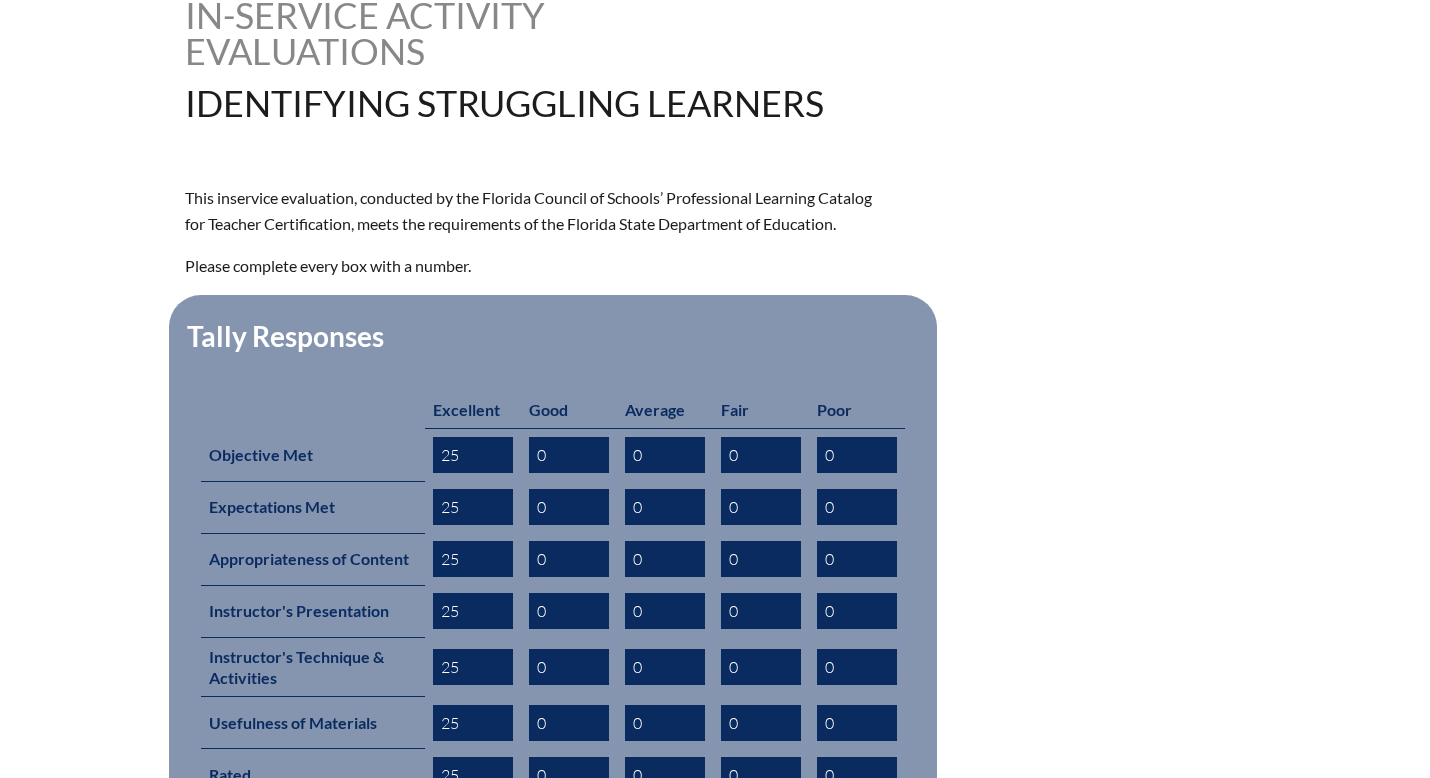 scroll, scrollTop: 1102, scrollLeft: 0, axis: vertical 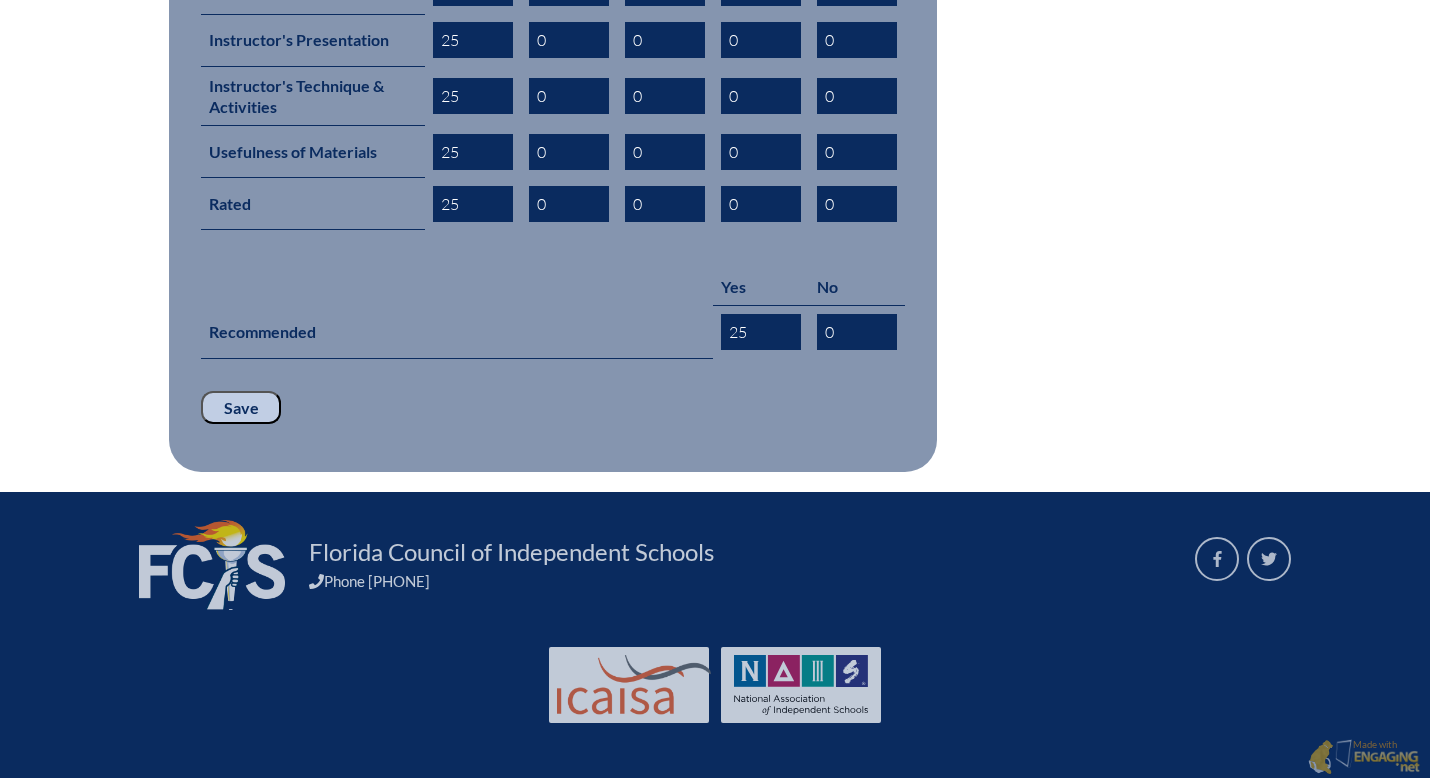 click on "Save" at bounding box center [241, 408] 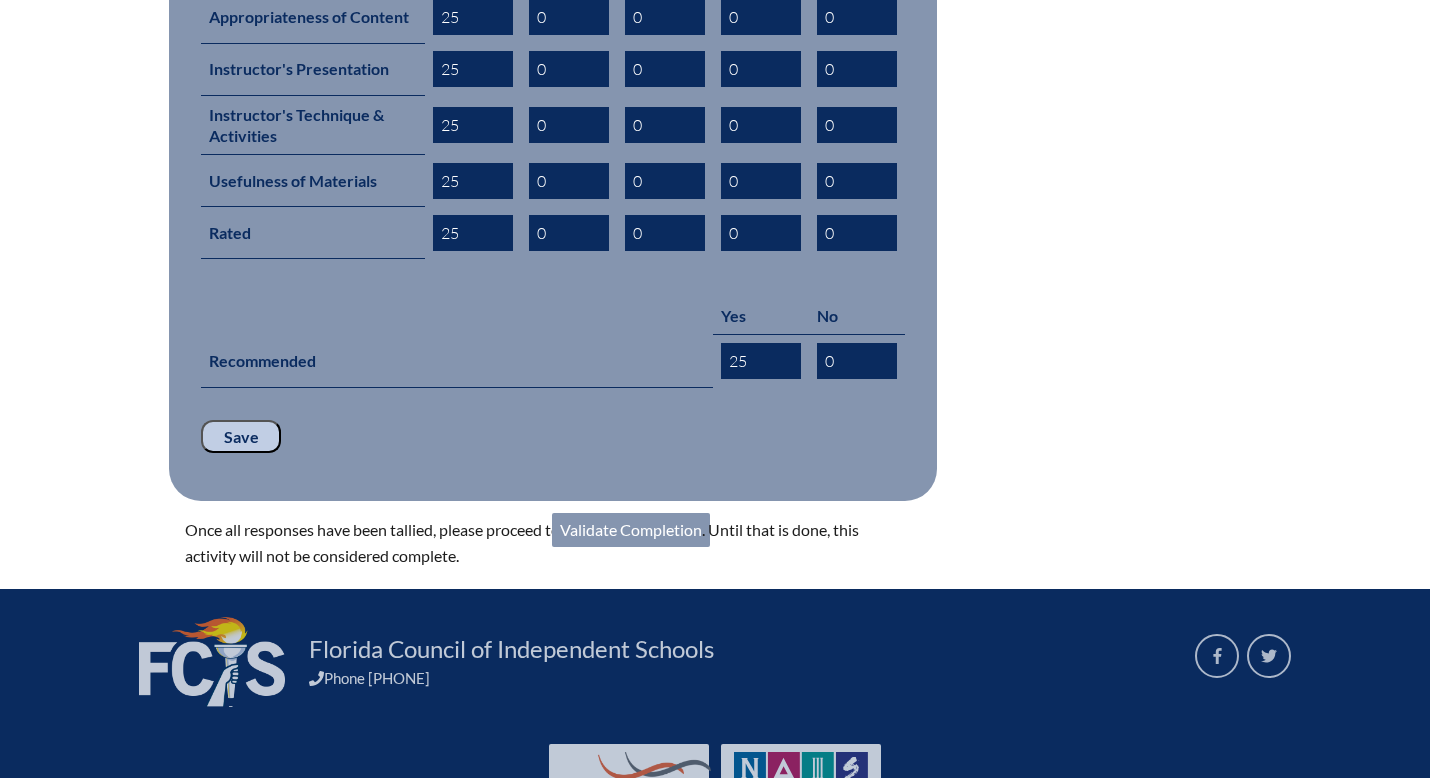 scroll, scrollTop: 1108, scrollLeft: 0, axis: vertical 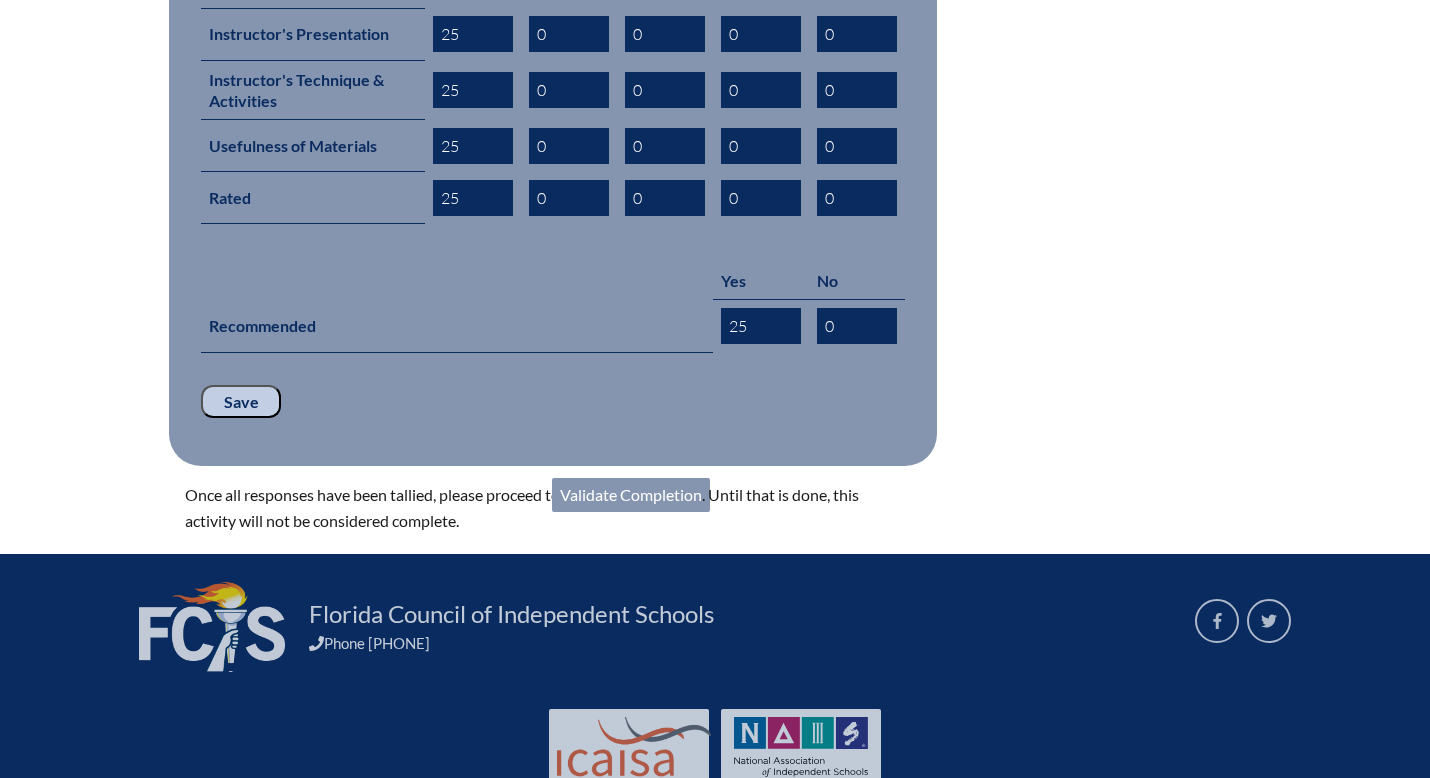 click on "Validate Completion" at bounding box center (631, 495) 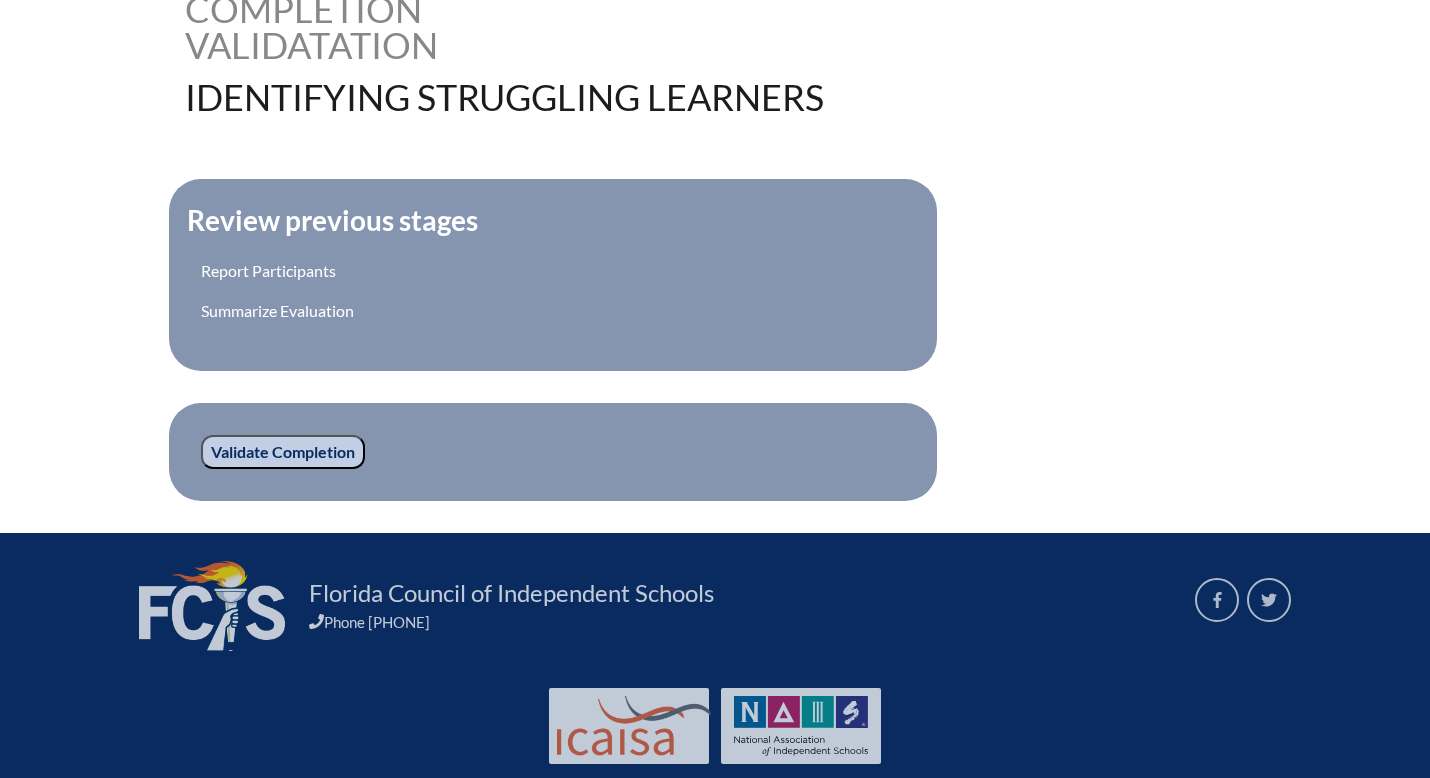 scroll, scrollTop: 617, scrollLeft: 0, axis: vertical 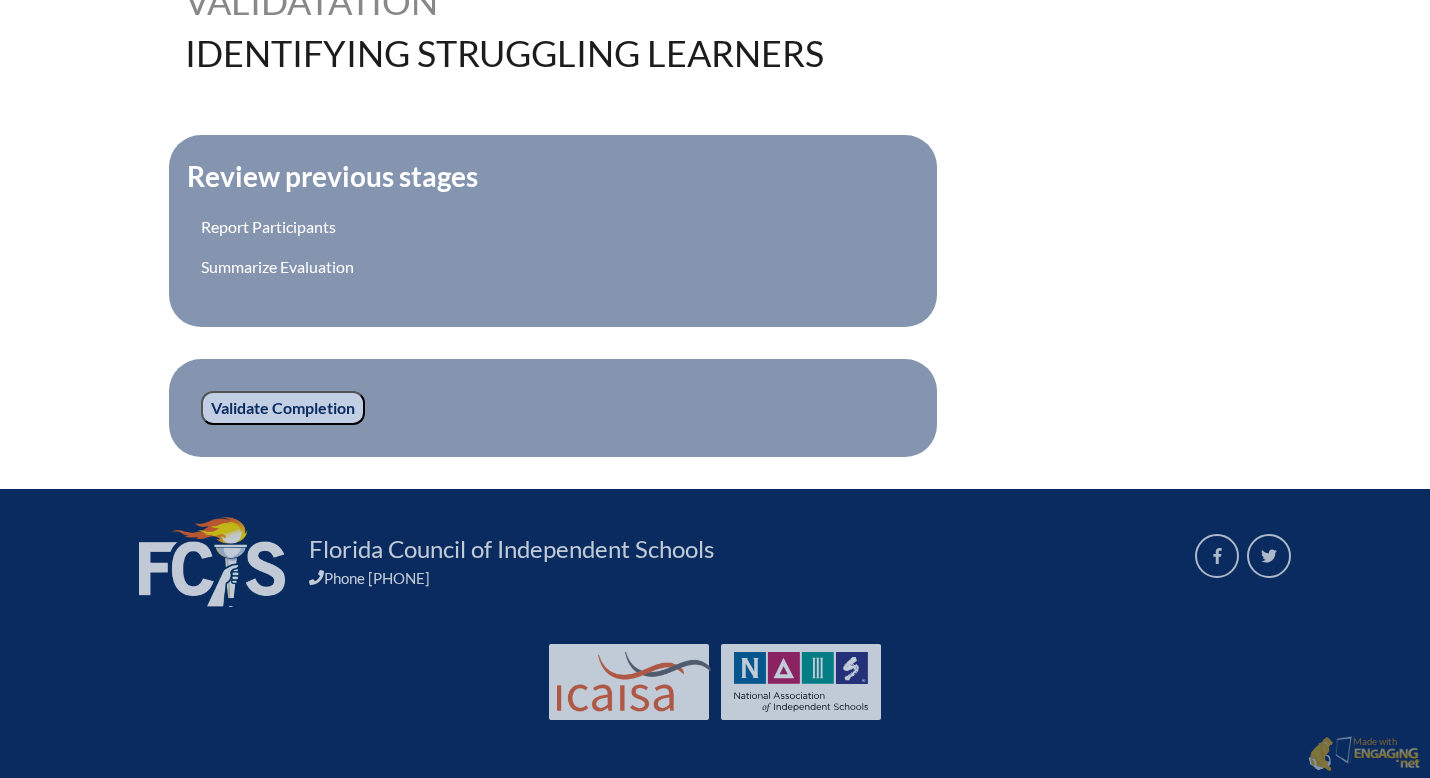 click on "Validate Completion" at bounding box center (283, 408) 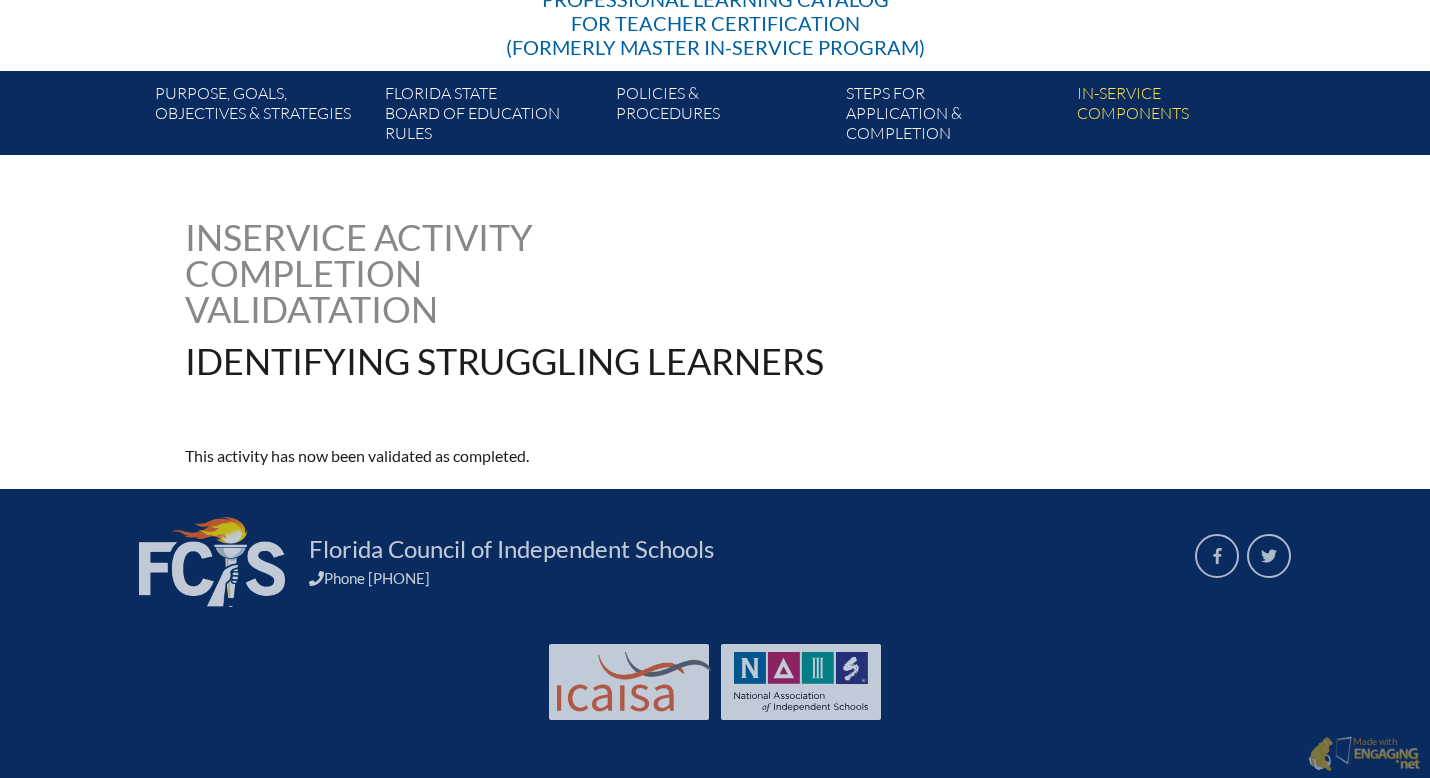 scroll, scrollTop: 0, scrollLeft: 0, axis: both 